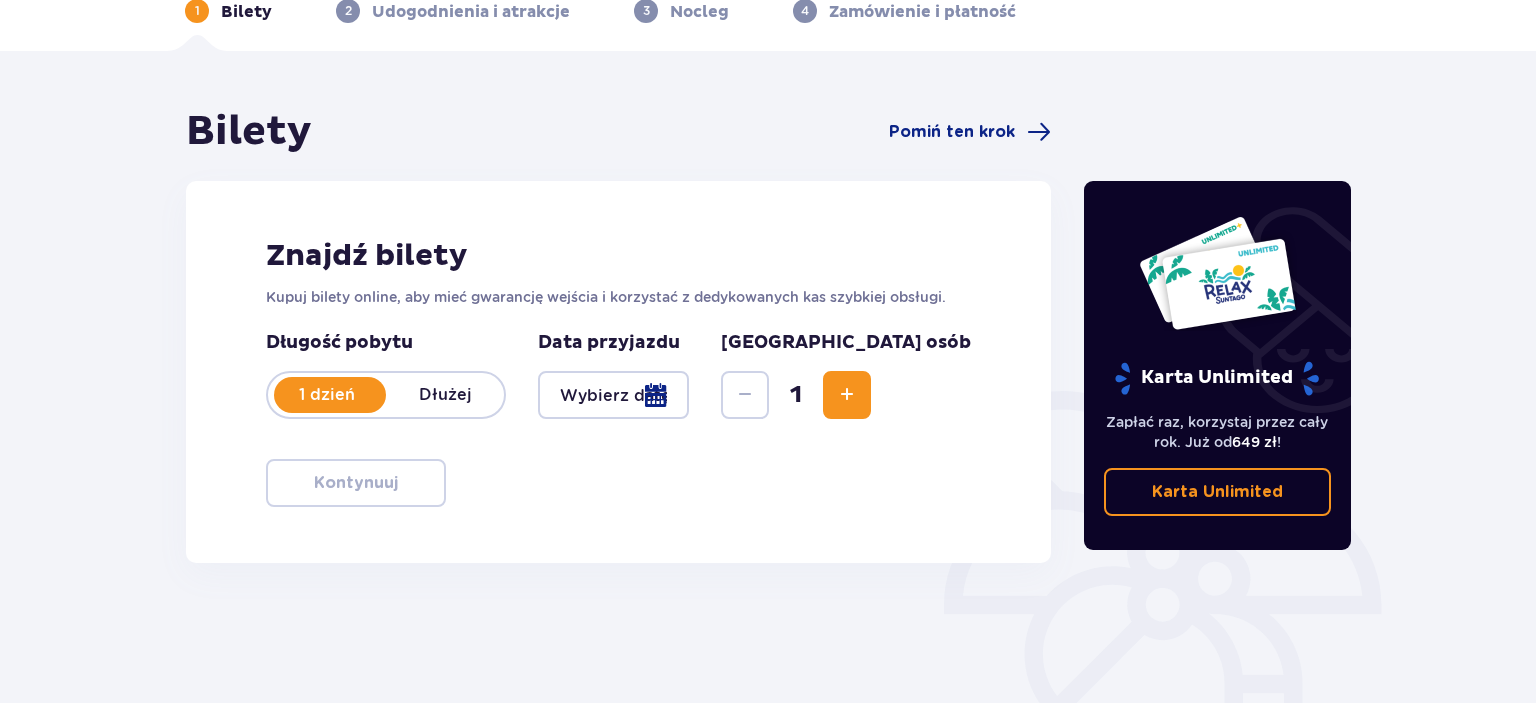 scroll, scrollTop: 211, scrollLeft: 0, axis: vertical 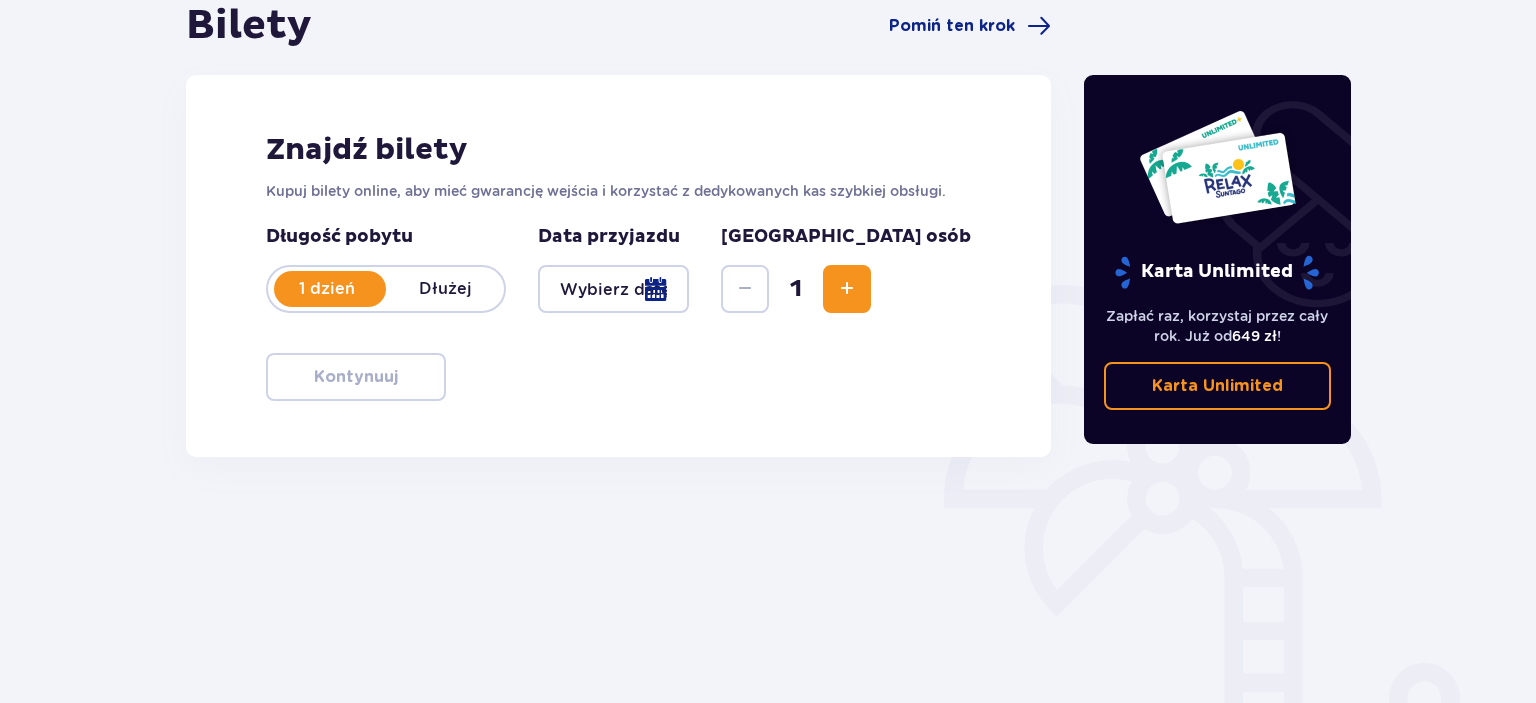 click at bounding box center (613, 289) 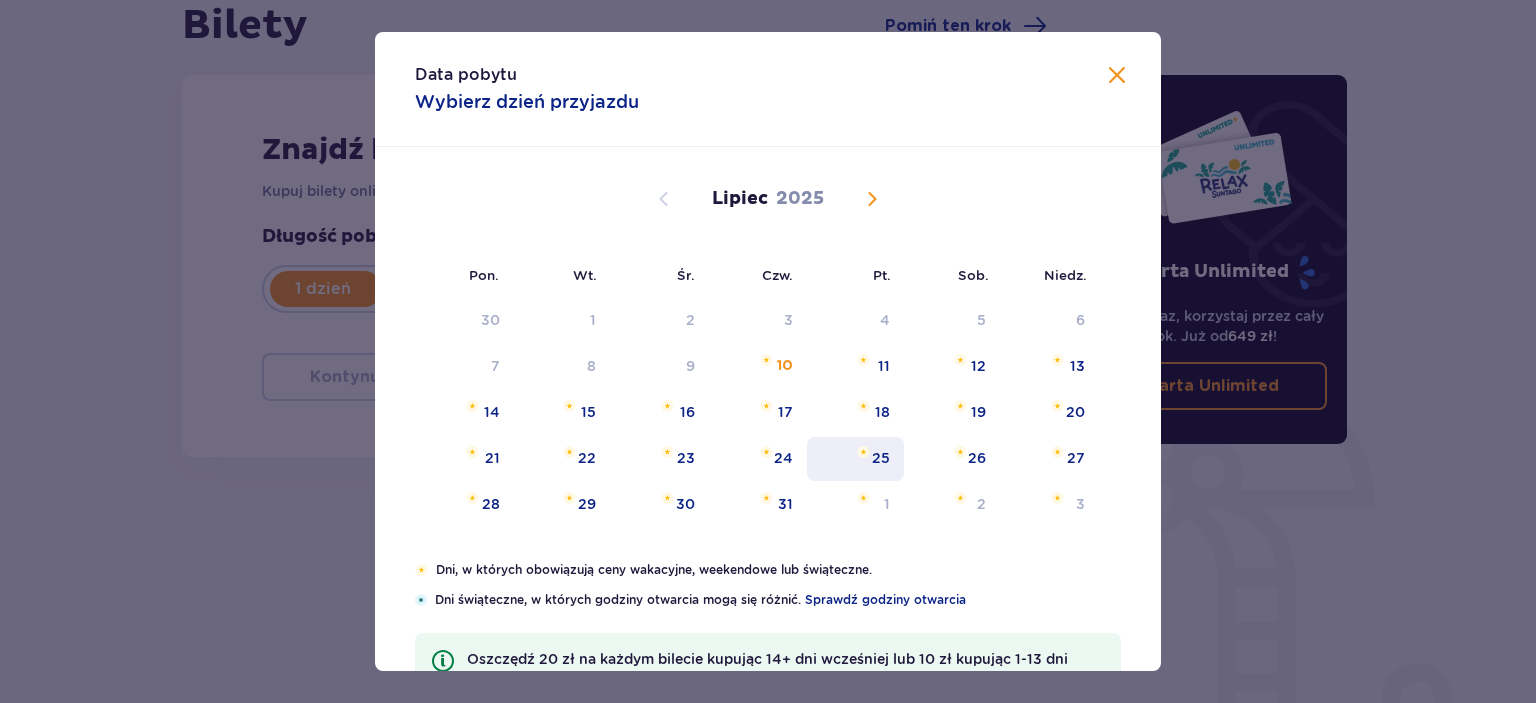 click at bounding box center (863, 452) 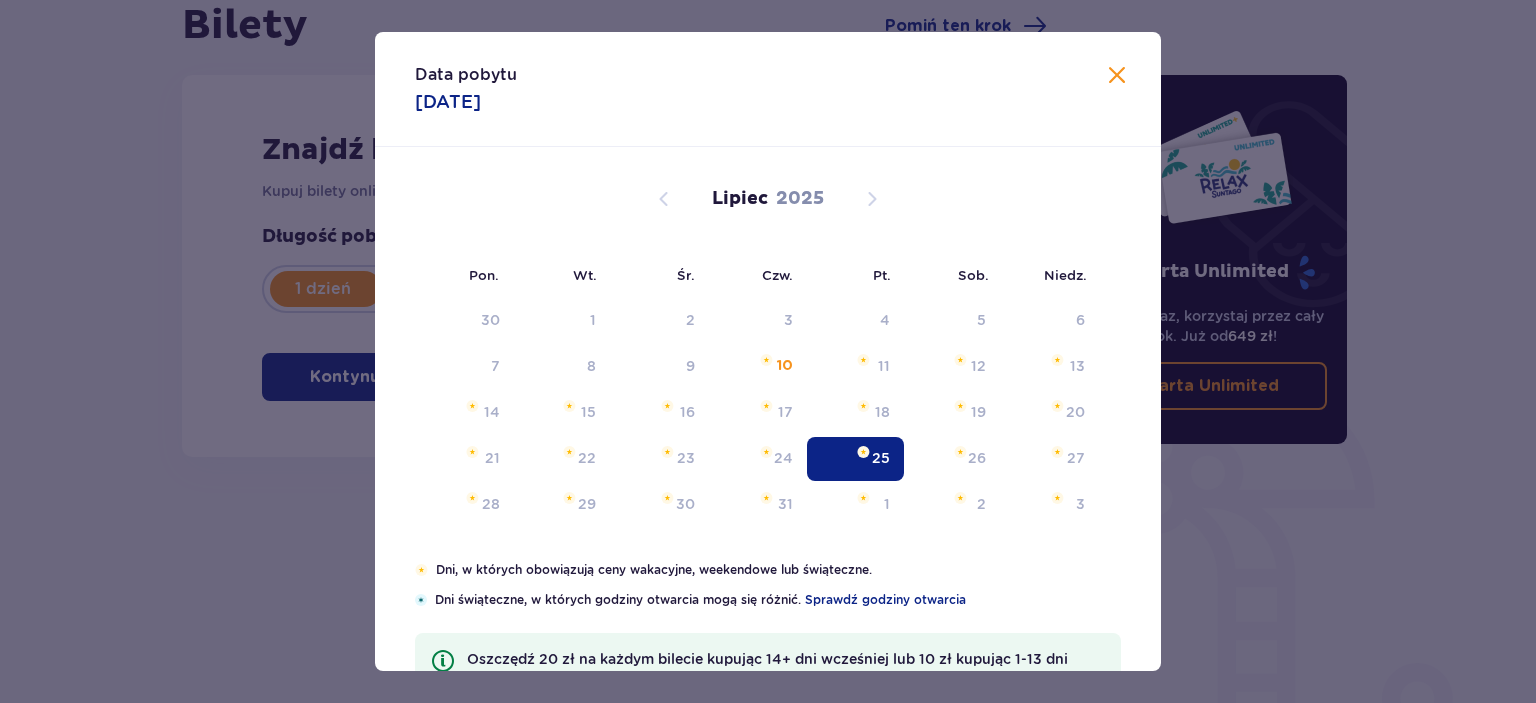 type on "[DATE]" 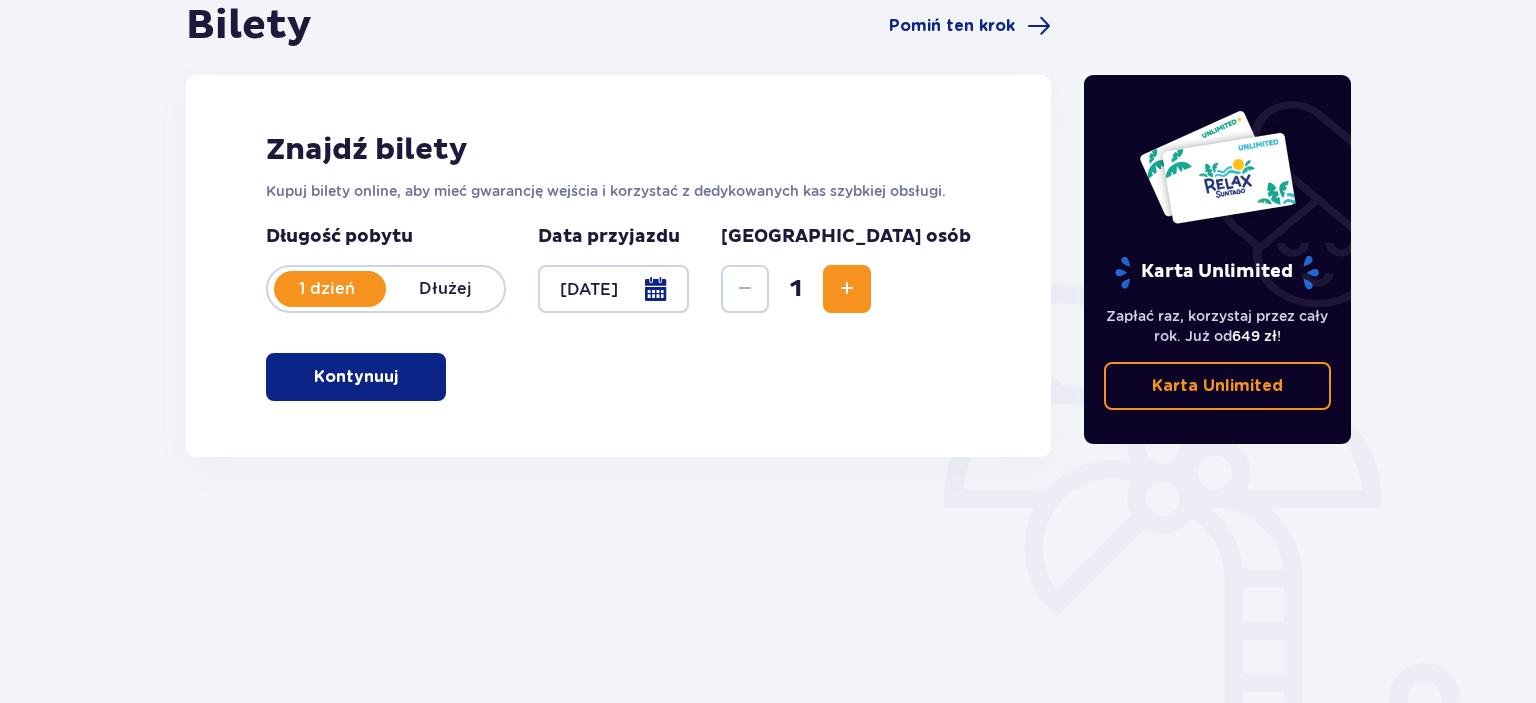 click at bounding box center [847, 289] 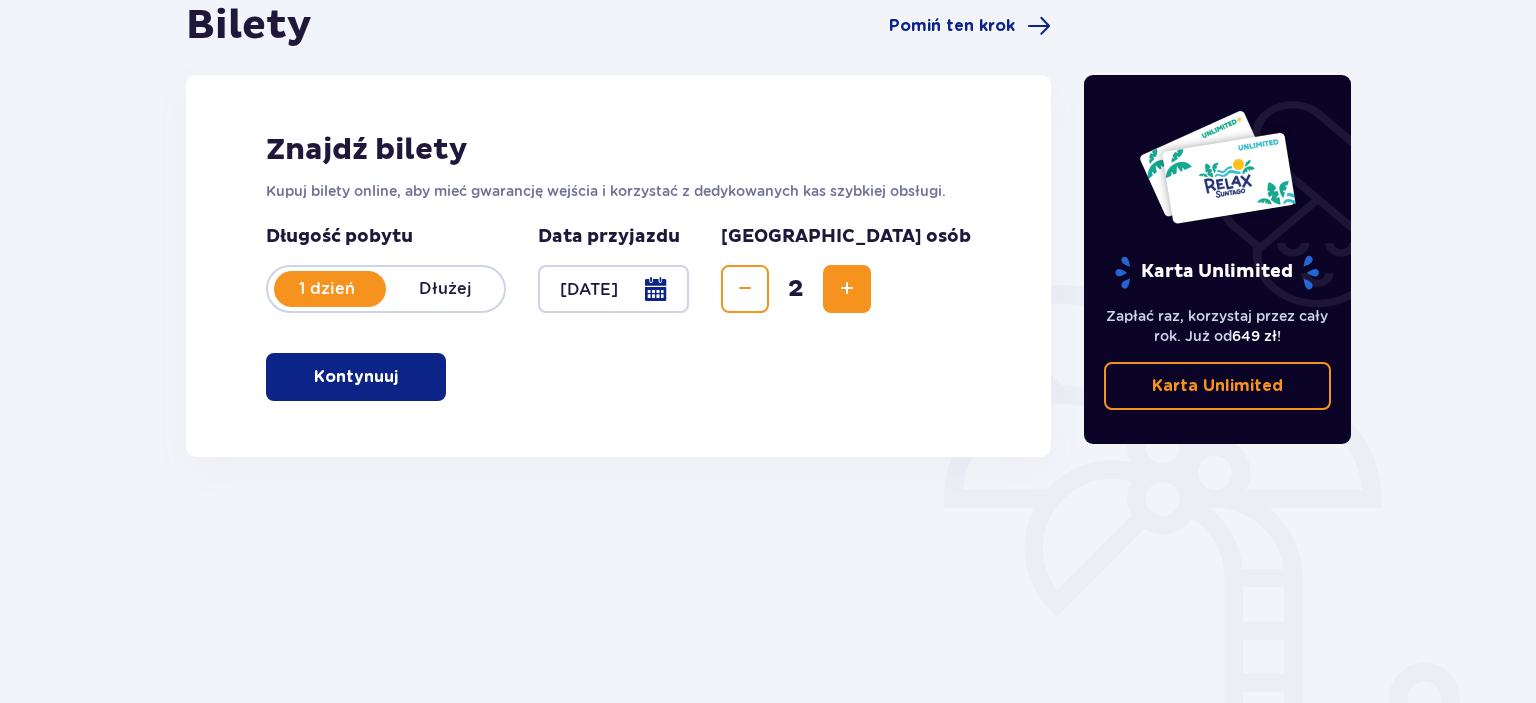 click on "Kontynuuj" at bounding box center [356, 377] 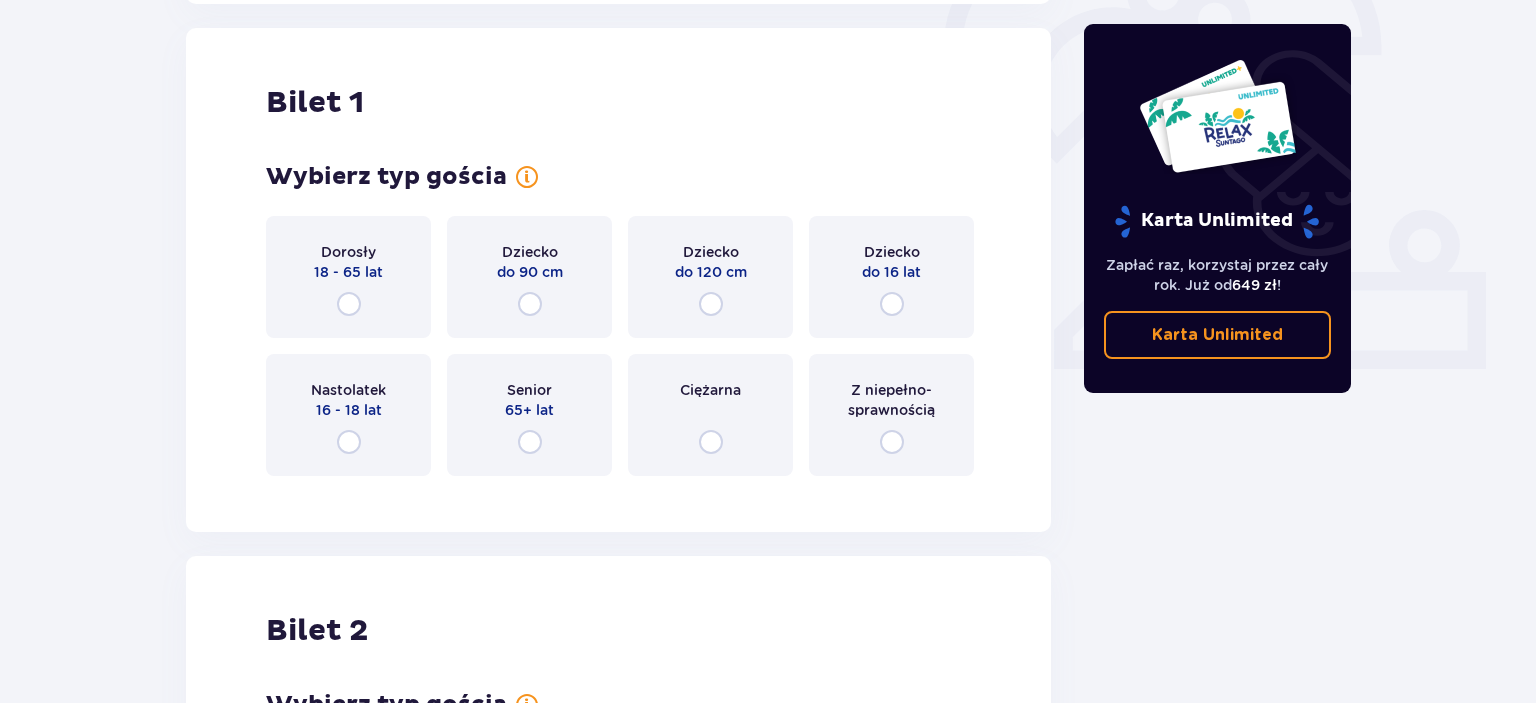 scroll, scrollTop: 668, scrollLeft: 0, axis: vertical 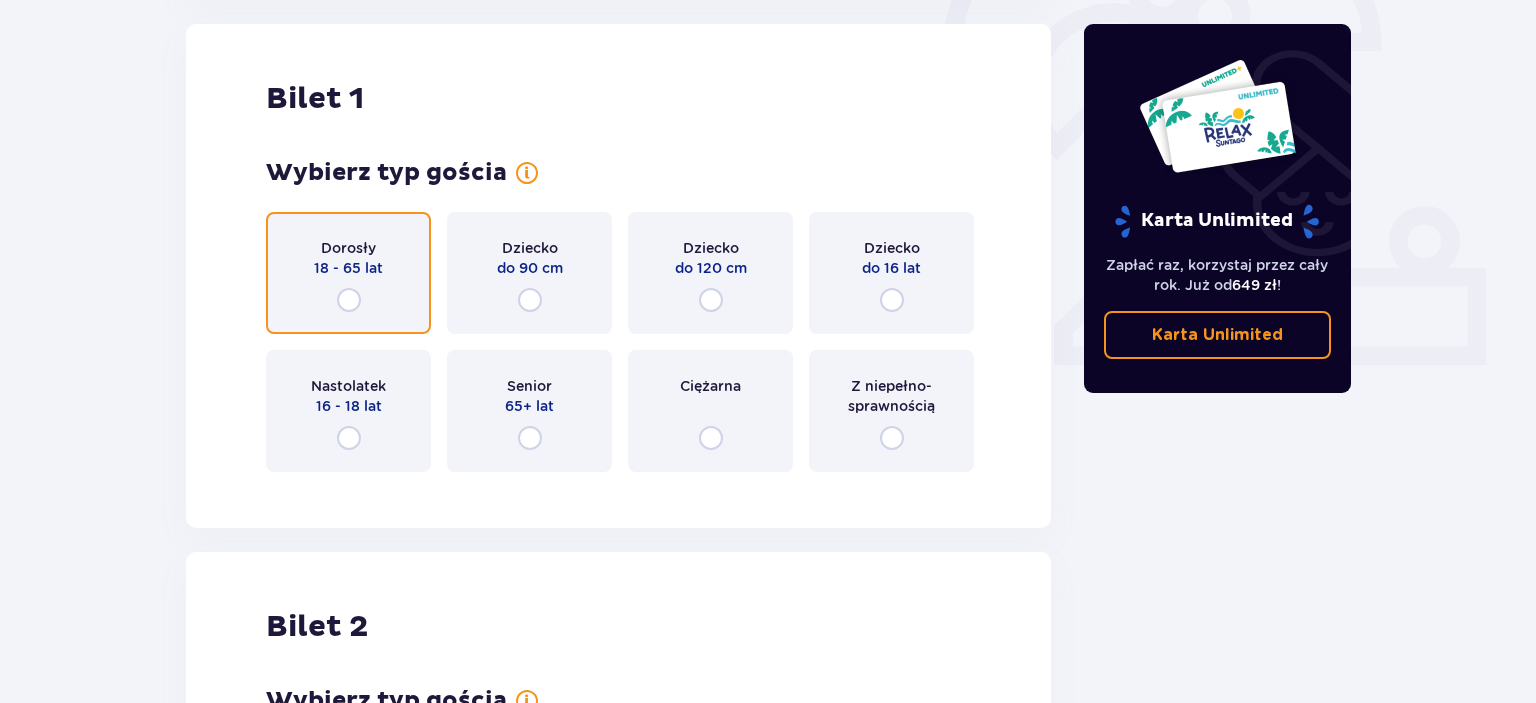 click at bounding box center [349, 300] 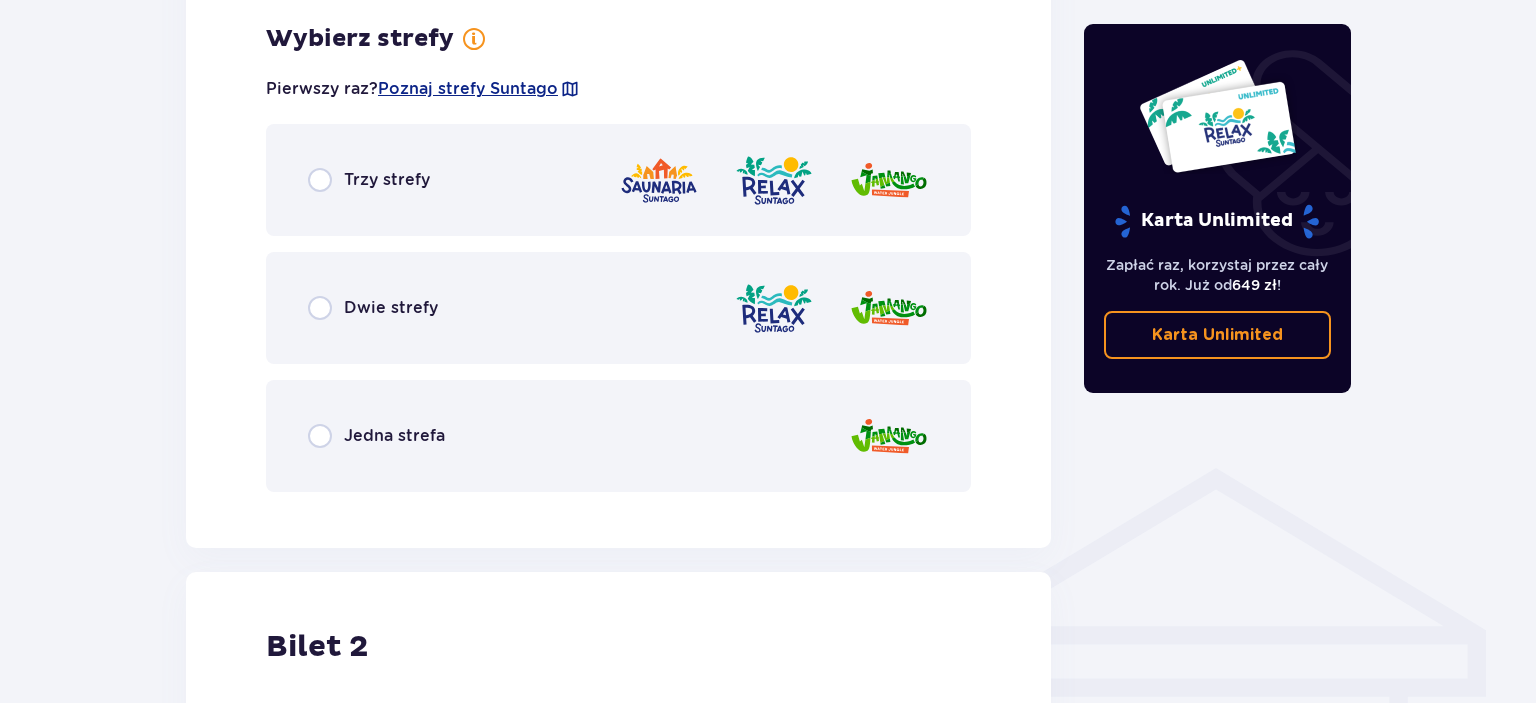 scroll, scrollTop: 733, scrollLeft: 0, axis: vertical 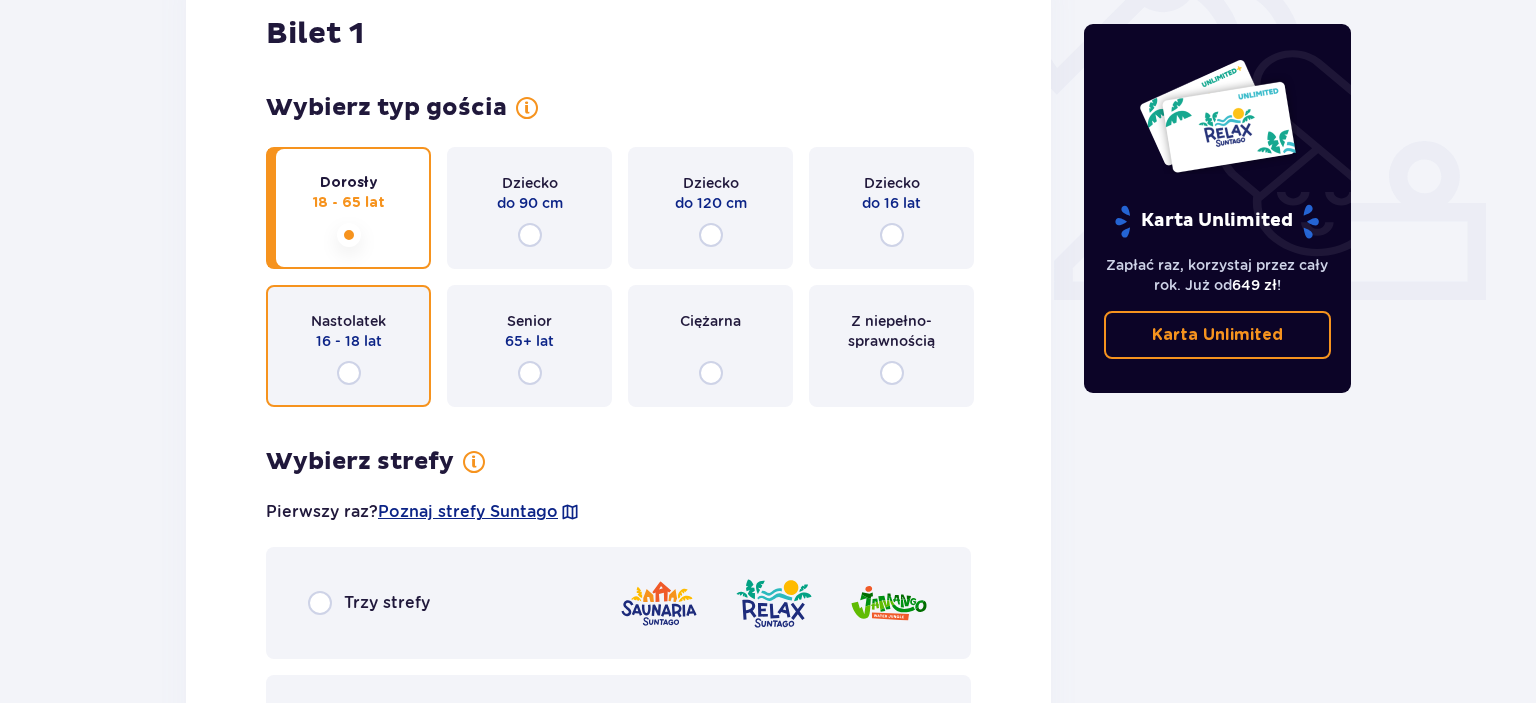 click at bounding box center (349, 373) 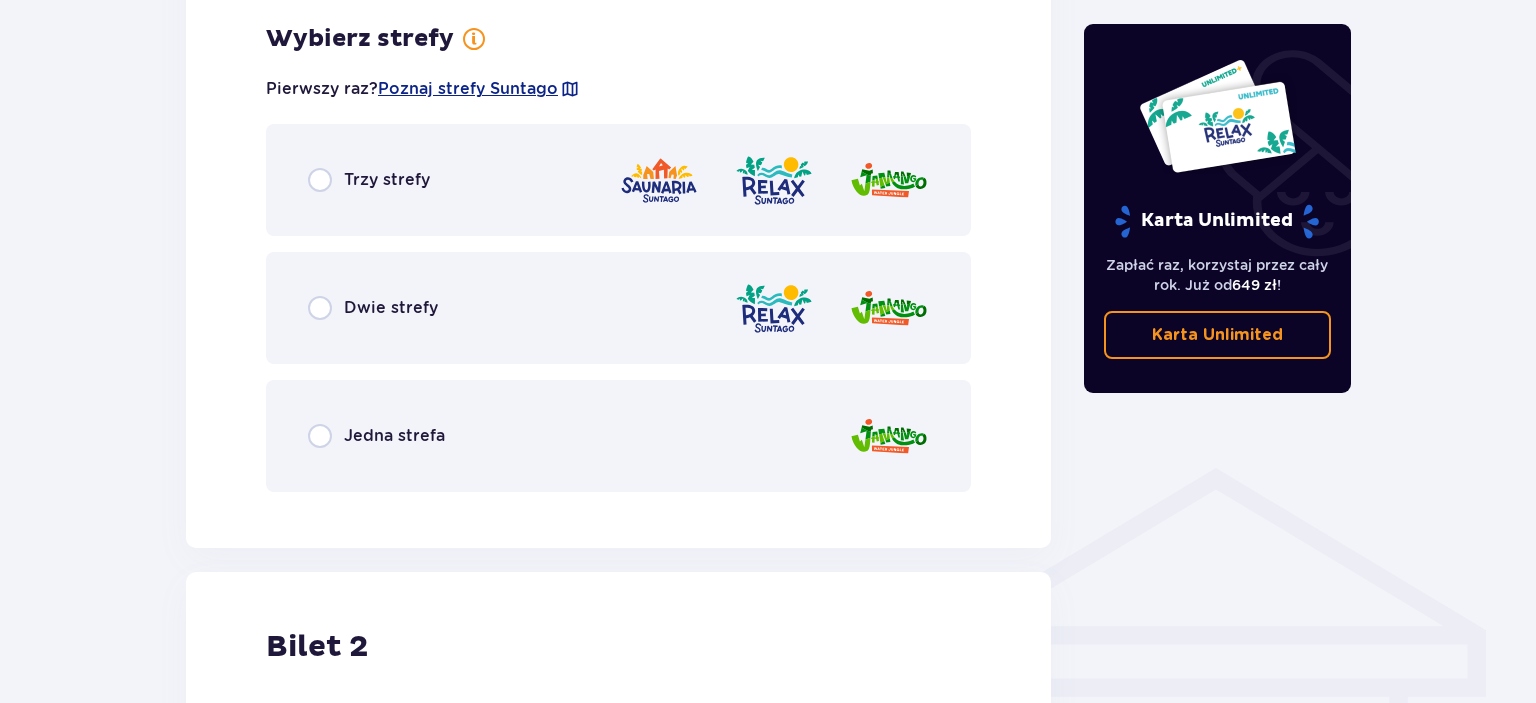 scroll, scrollTop: 628, scrollLeft: 0, axis: vertical 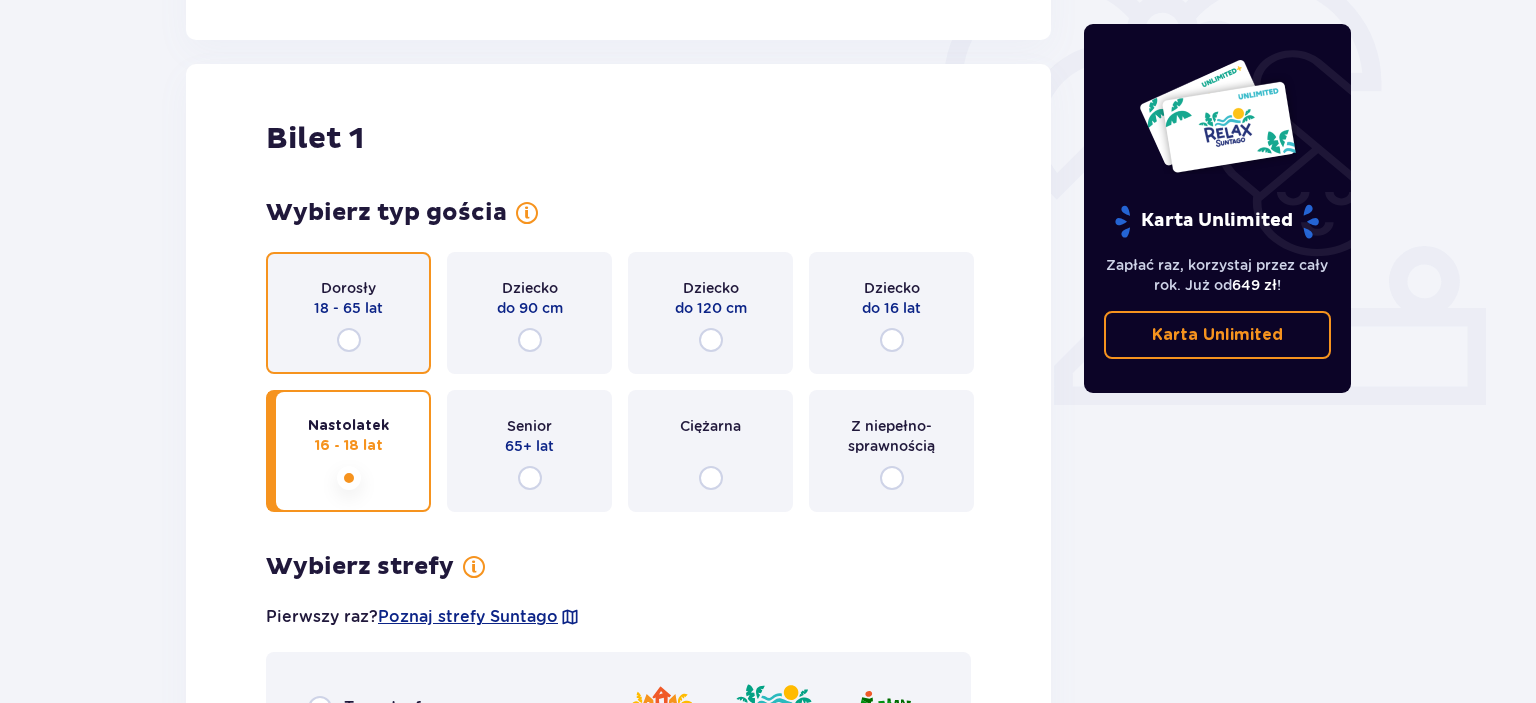 click at bounding box center [349, 340] 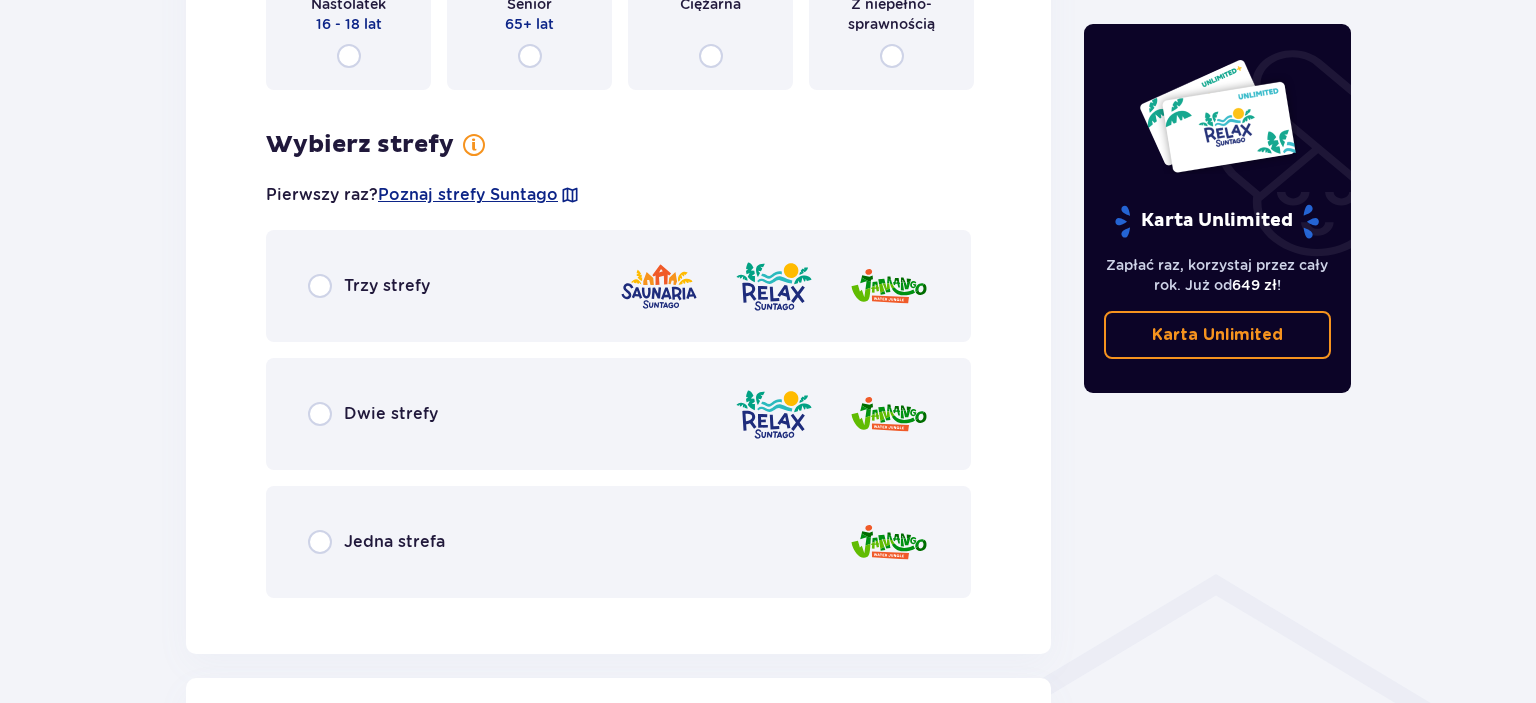 scroll, scrollTop: 1156, scrollLeft: 0, axis: vertical 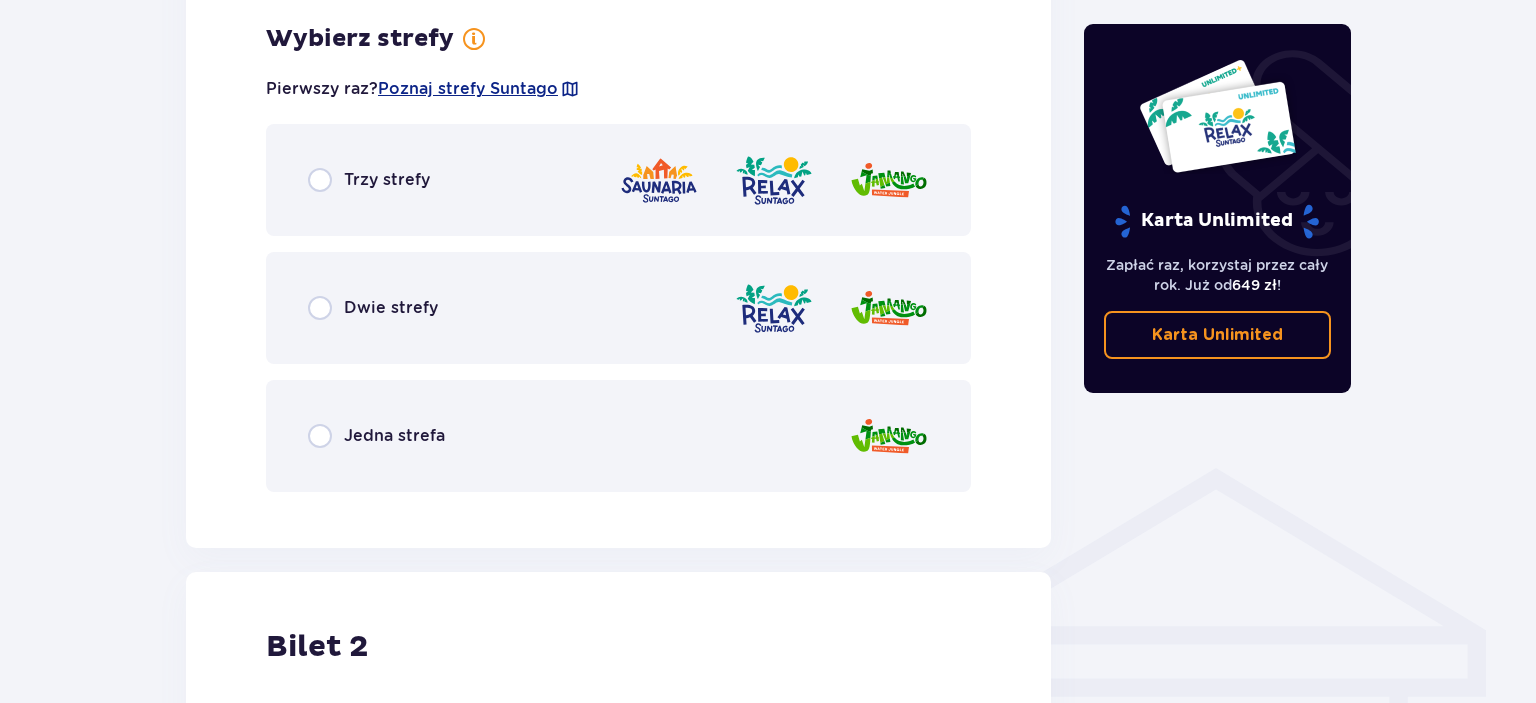 click on "Jedna strefa" at bounding box center (394, 436) 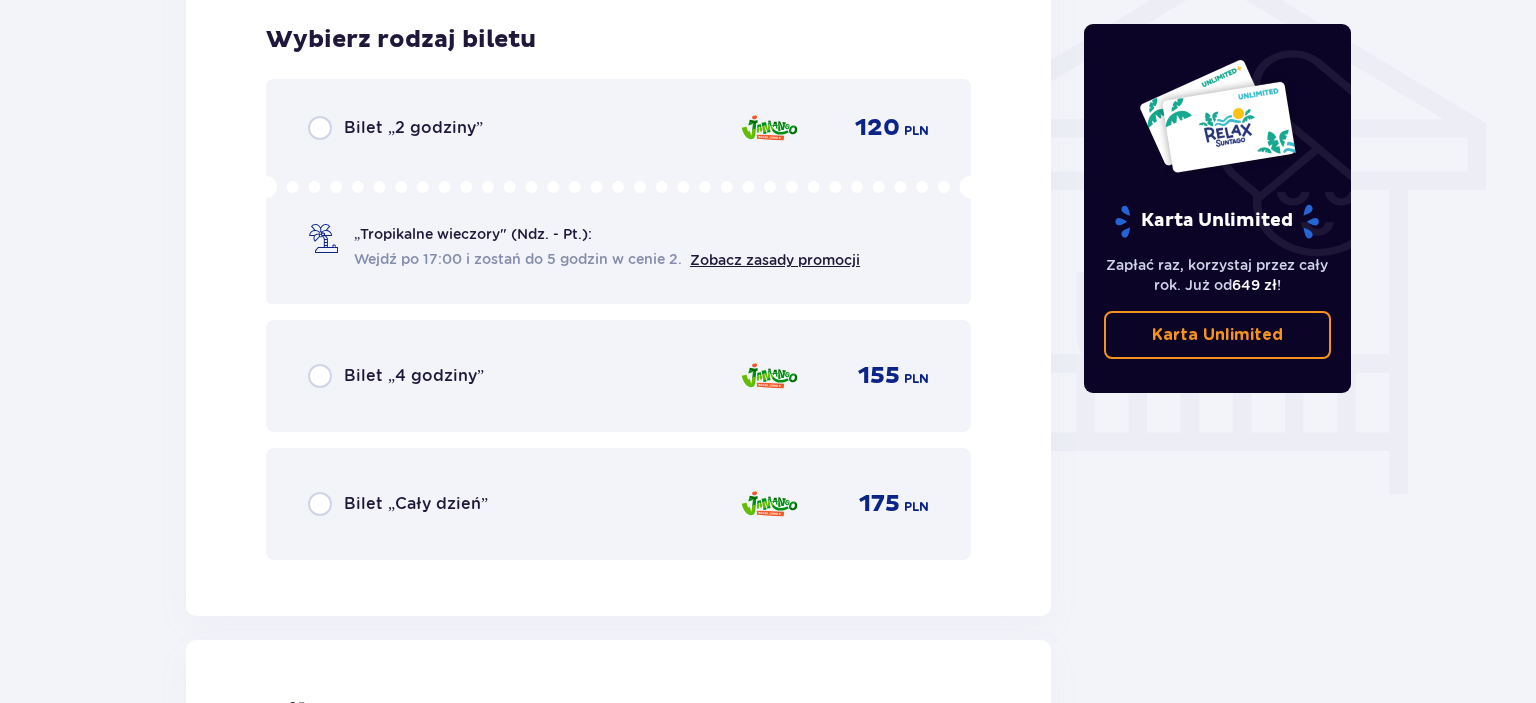 scroll, scrollTop: 1664, scrollLeft: 0, axis: vertical 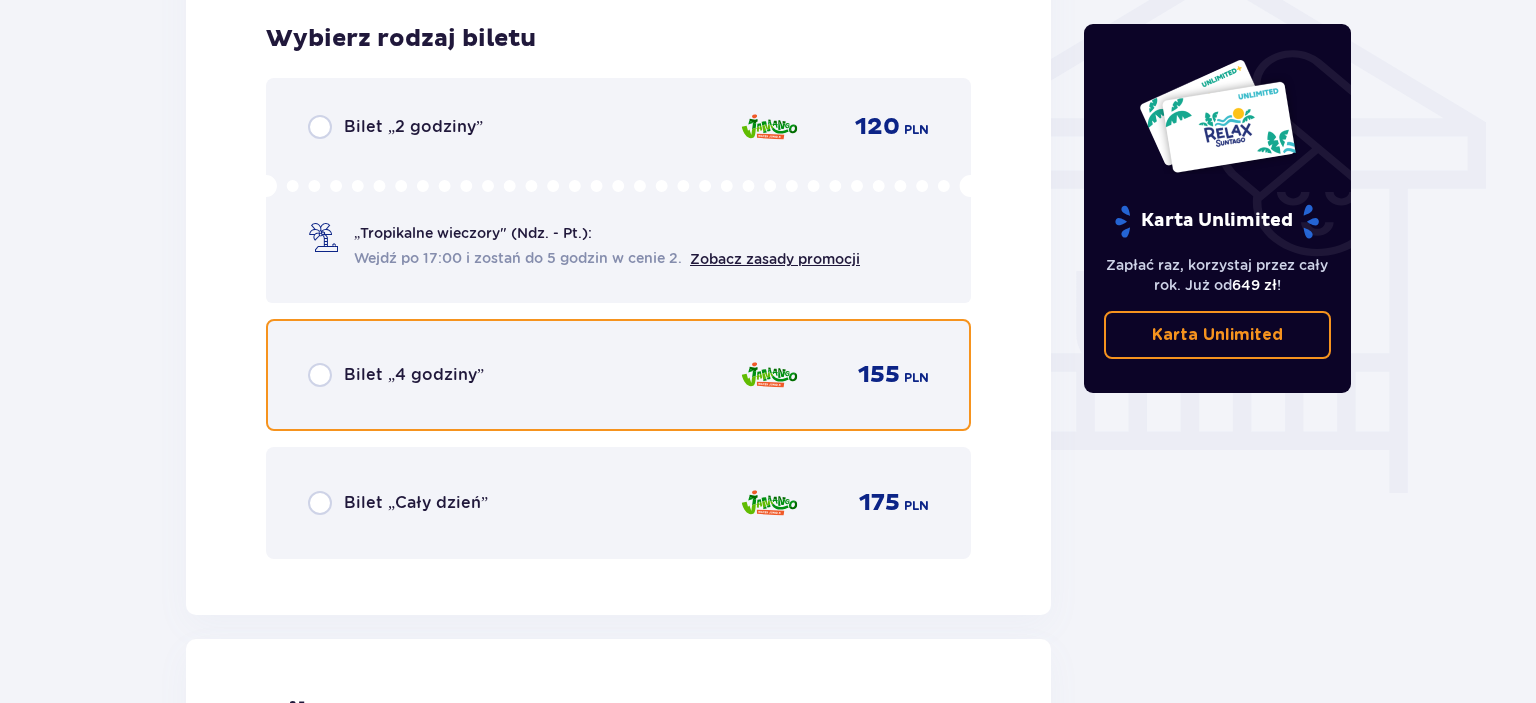 click at bounding box center (320, 375) 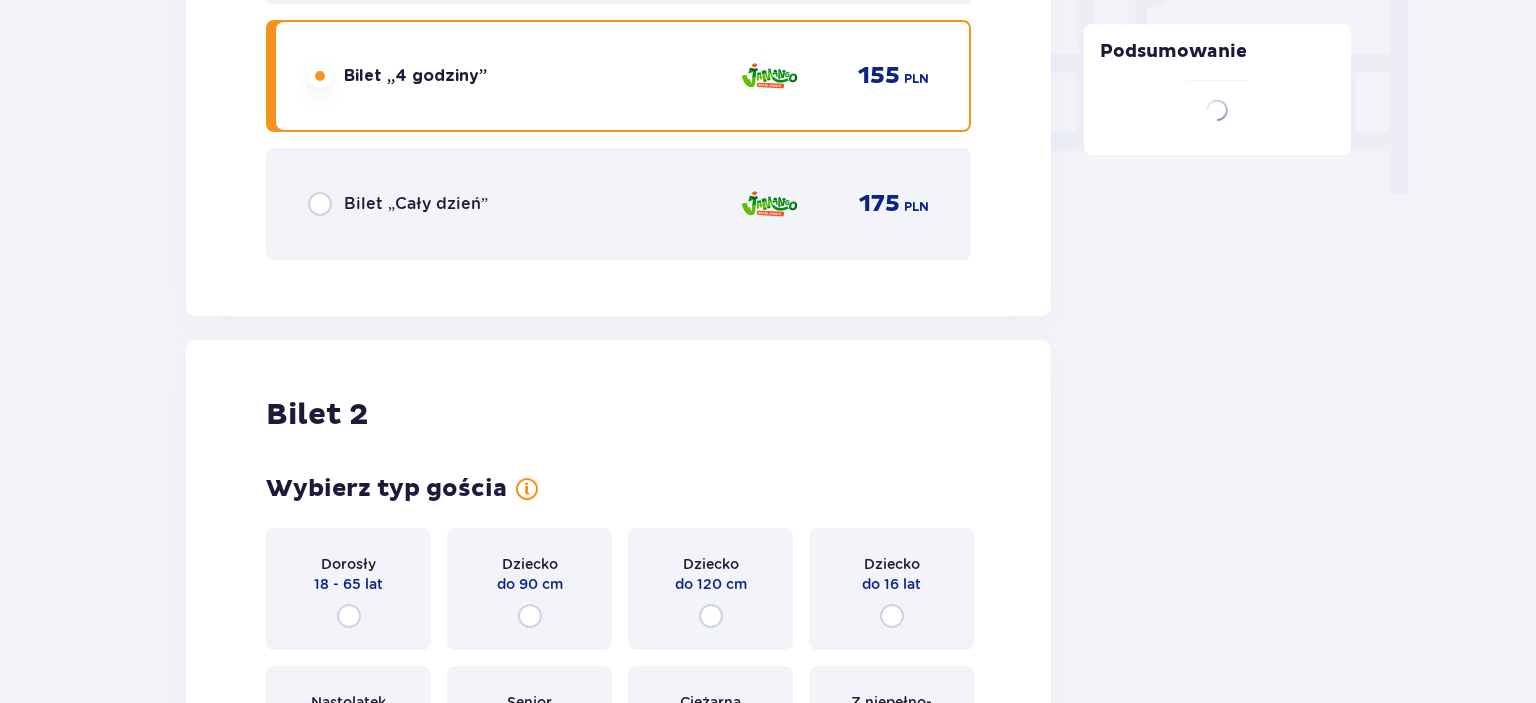 scroll, scrollTop: 2278, scrollLeft: 0, axis: vertical 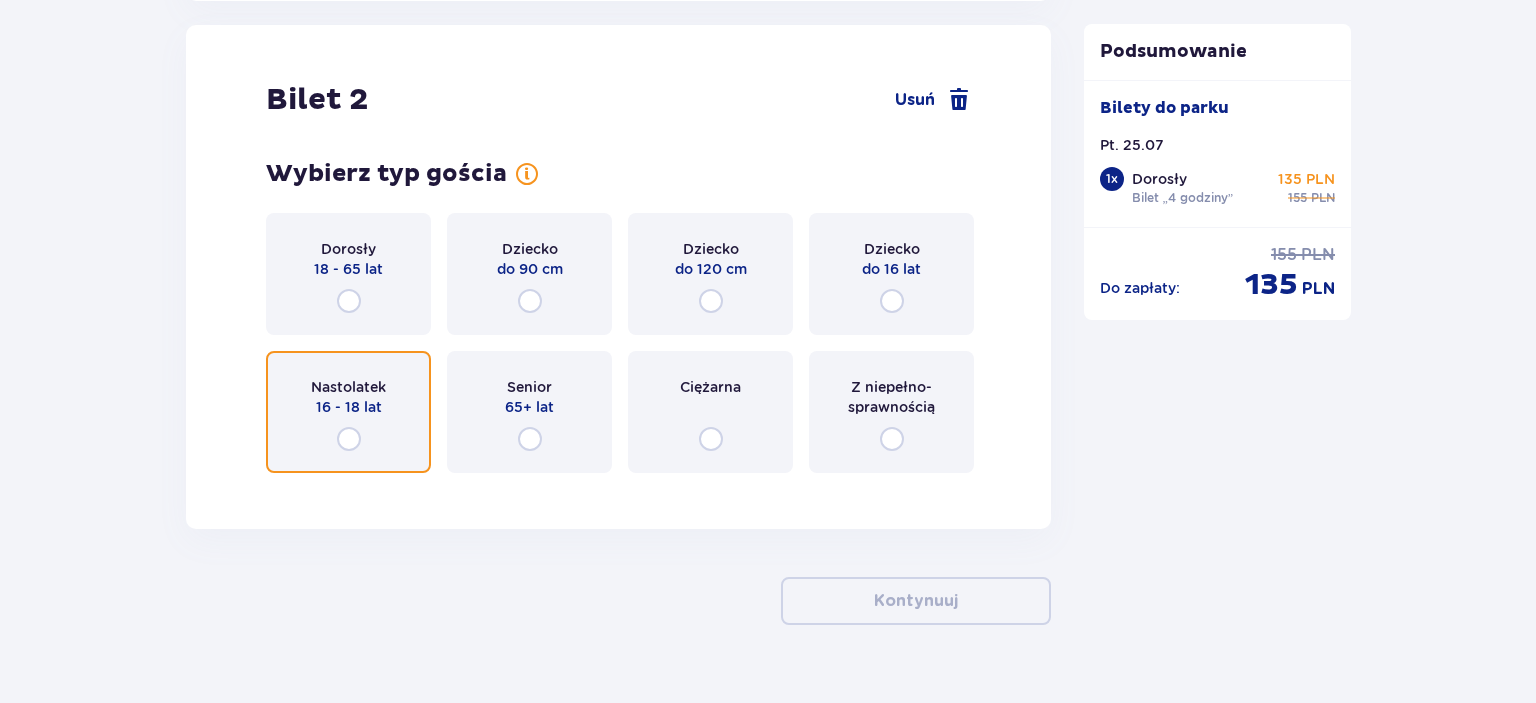click at bounding box center (349, 439) 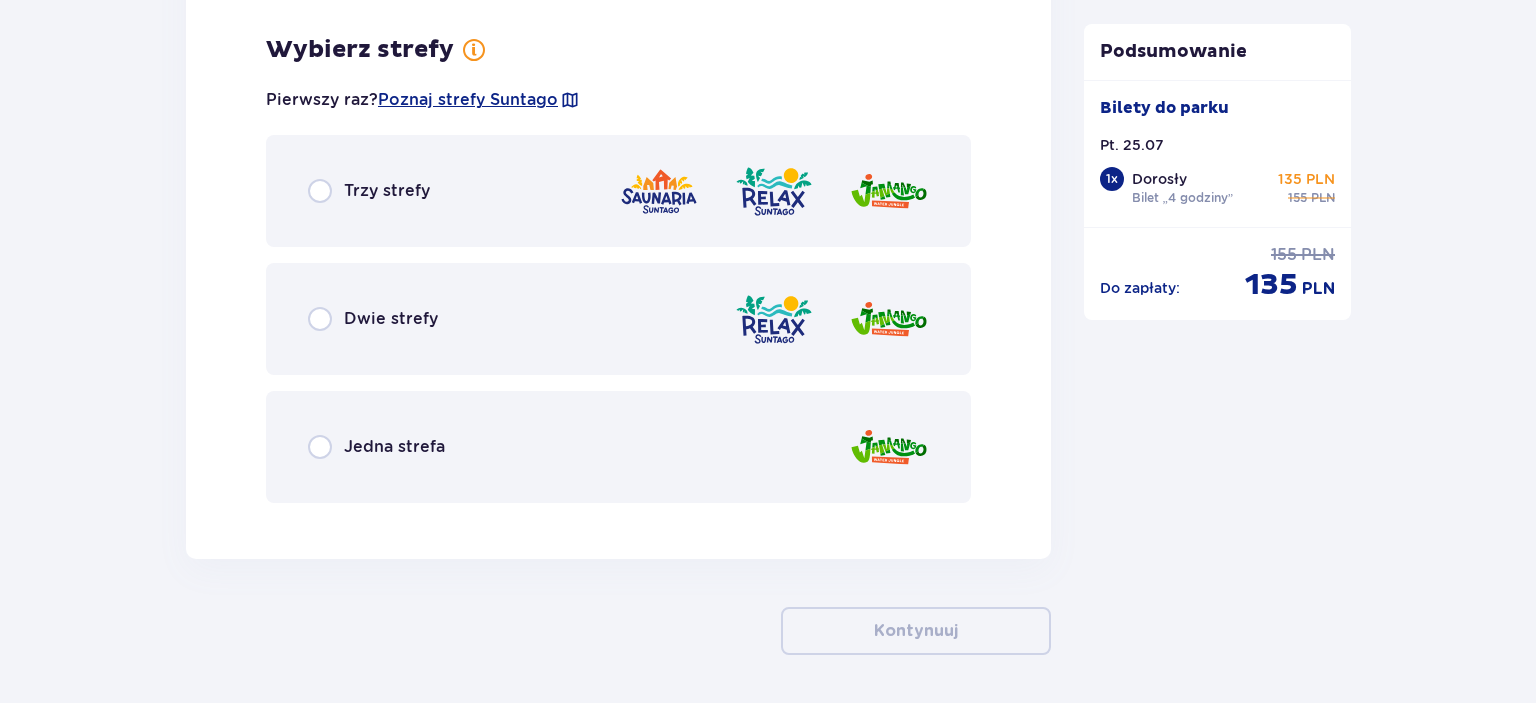 scroll, scrollTop: 2766, scrollLeft: 0, axis: vertical 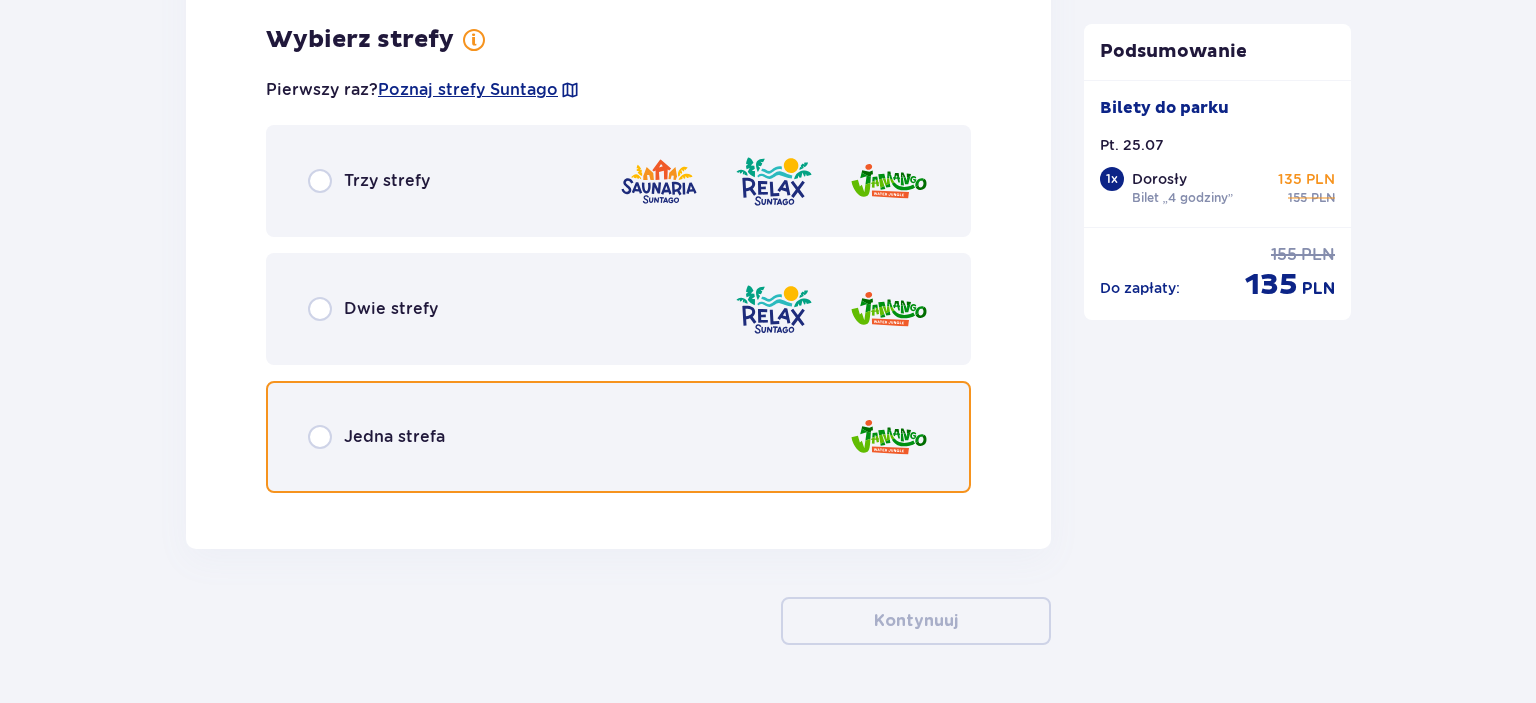click at bounding box center (320, 437) 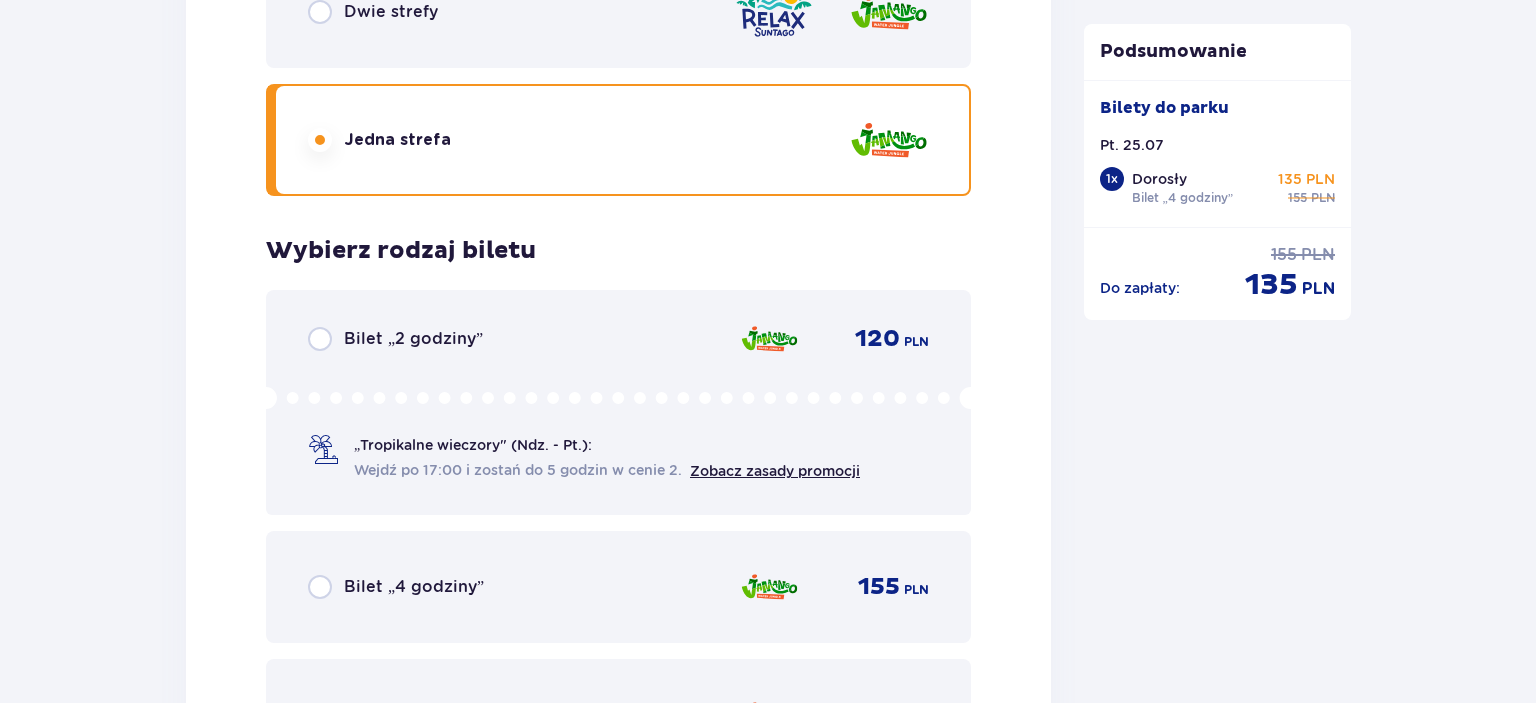 scroll, scrollTop: 3274, scrollLeft: 0, axis: vertical 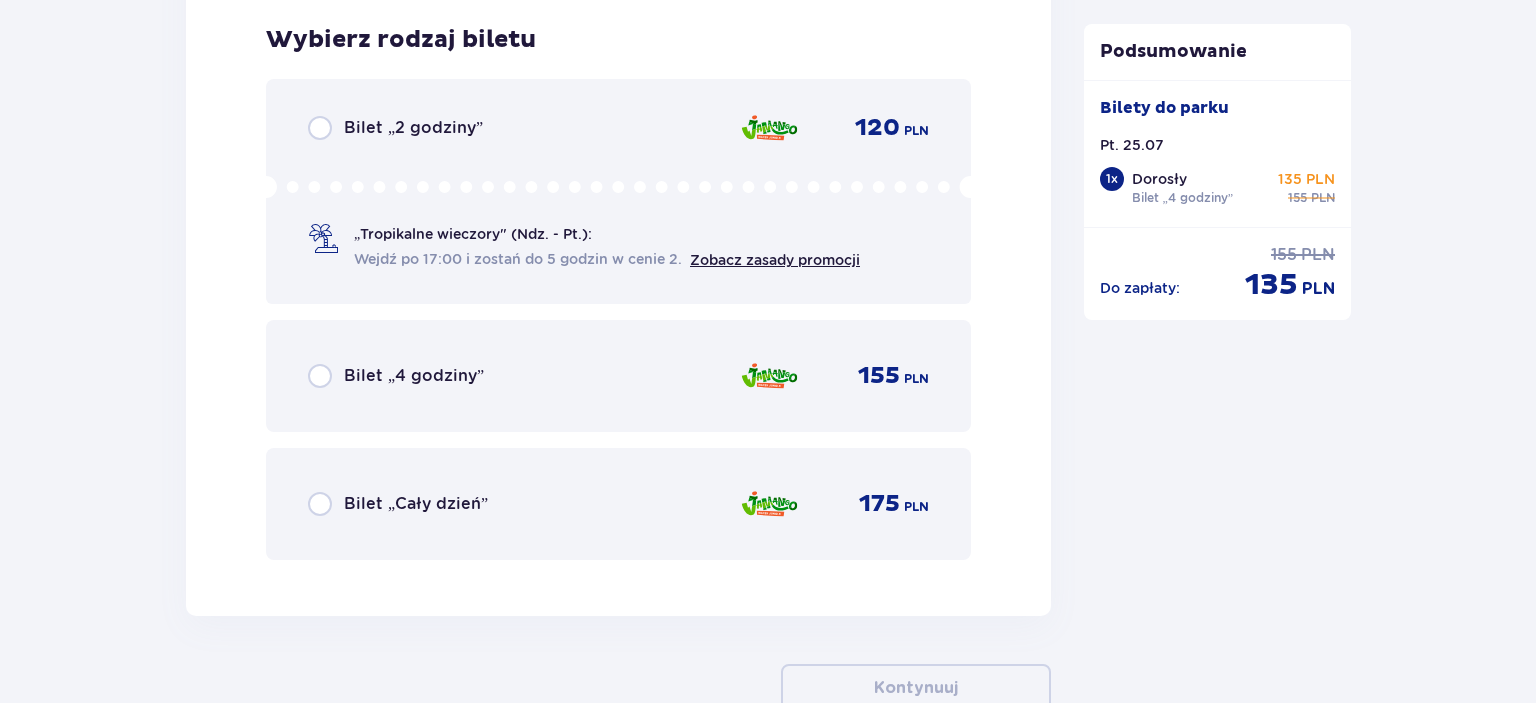 click on "Bilet „4 godziny”" at bounding box center [414, 376] 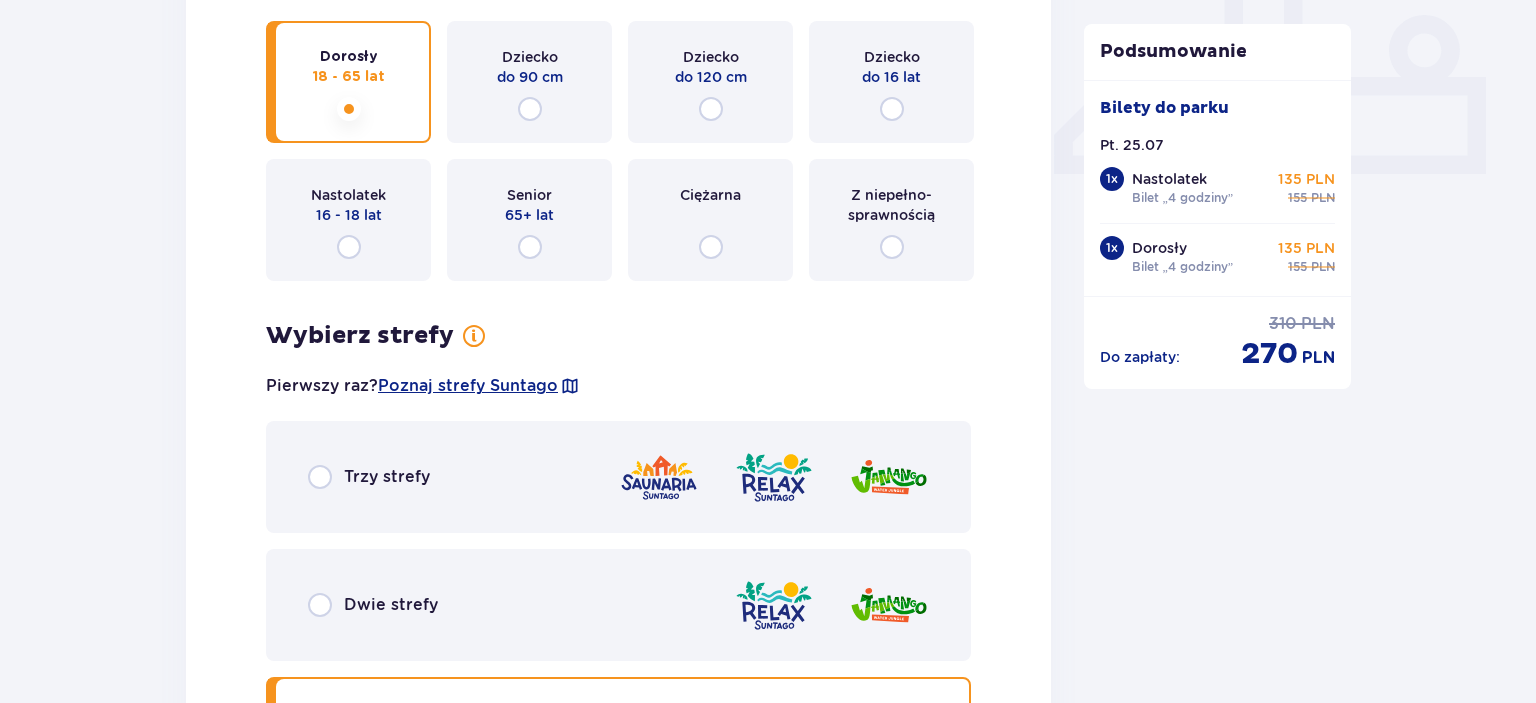 scroll, scrollTop: 120, scrollLeft: 0, axis: vertical 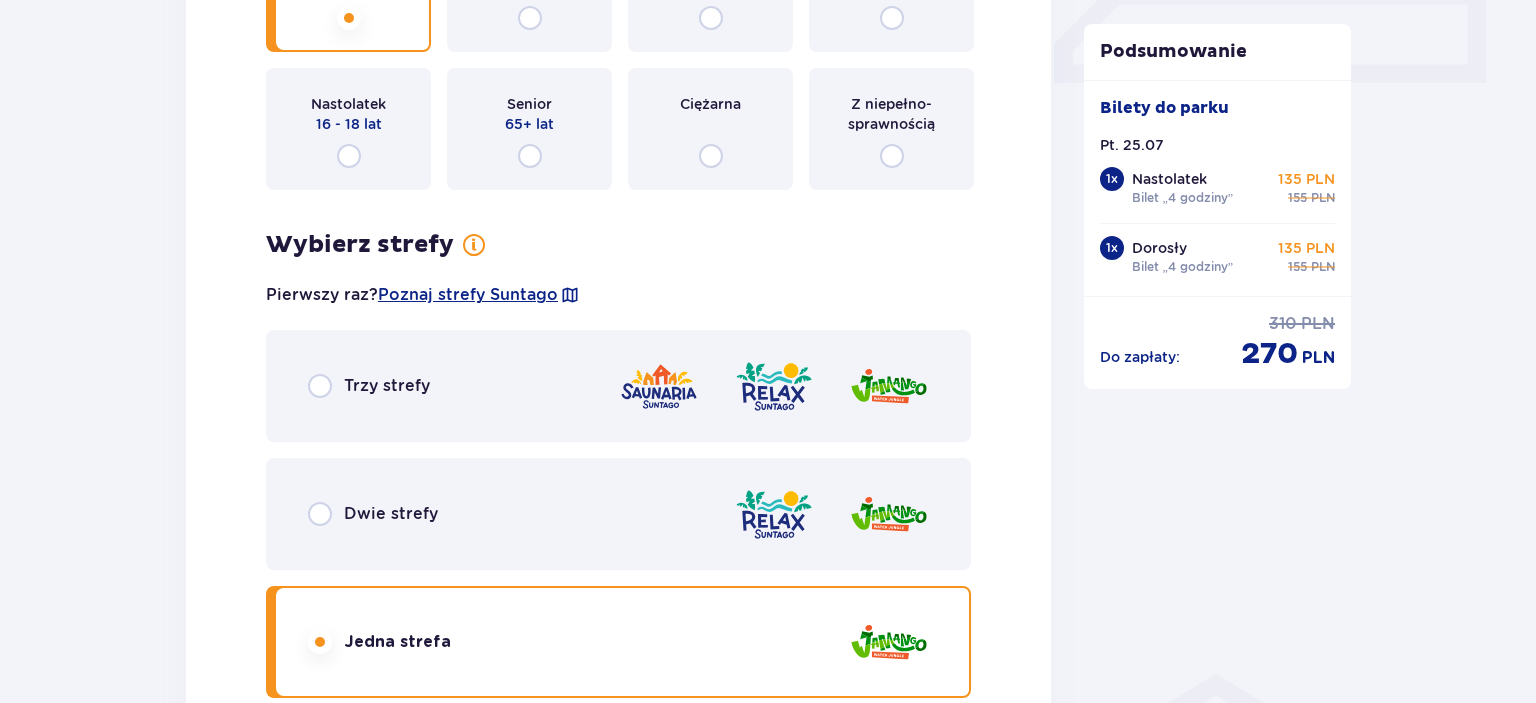 click on "Dwie strefy" at bounding box center (391, 514) 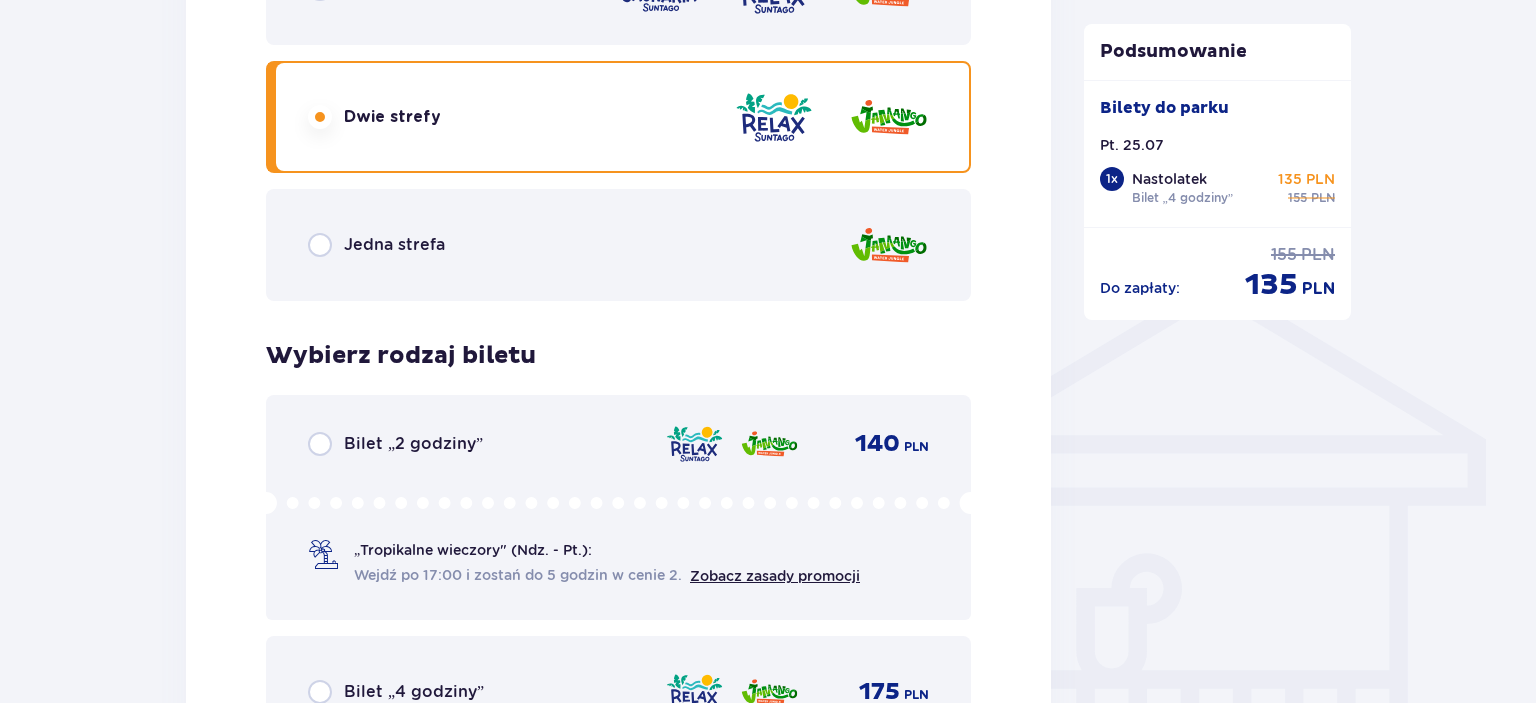 scroll, scrollTop: 1558, scrollLeft: 0, axis: vertical 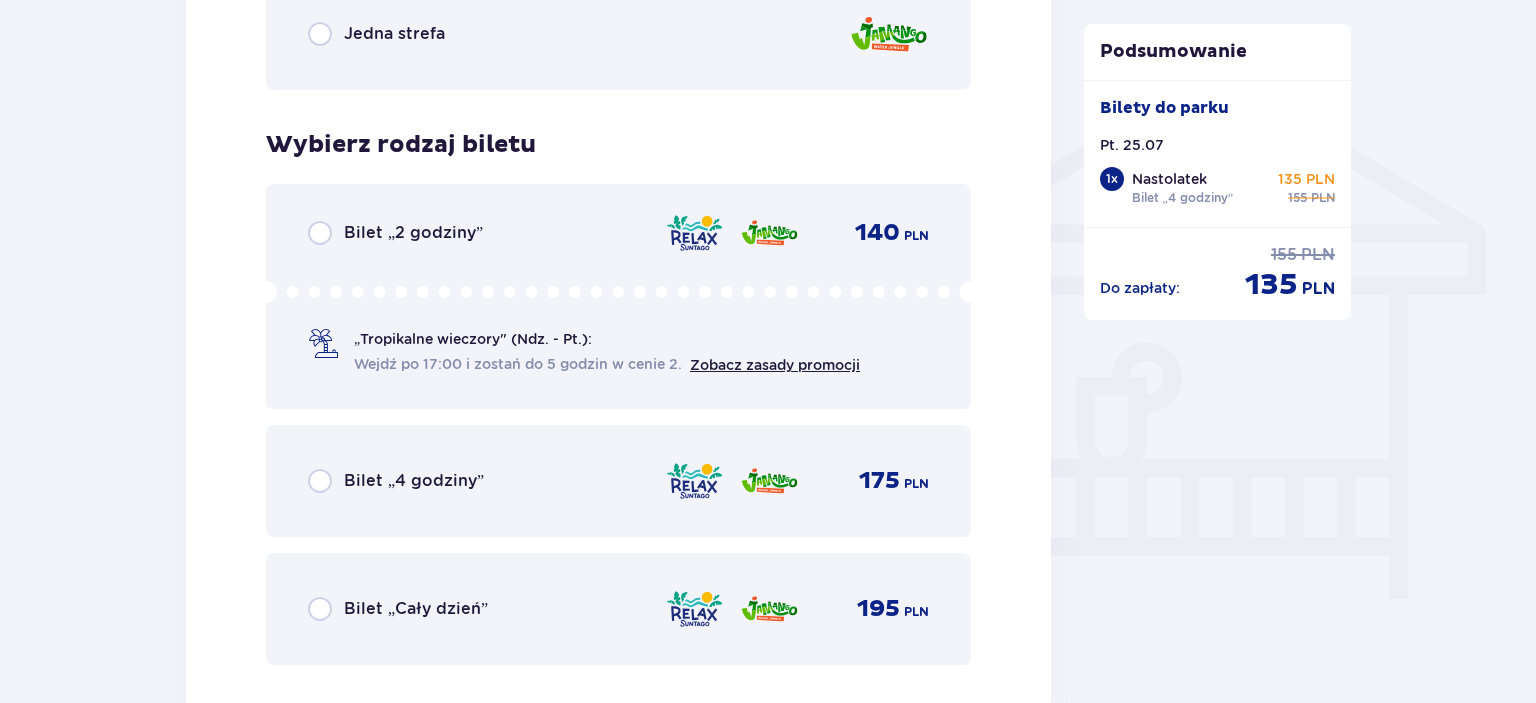 click on "Bilet „4 godziny”" at bounding box center (414, 481) 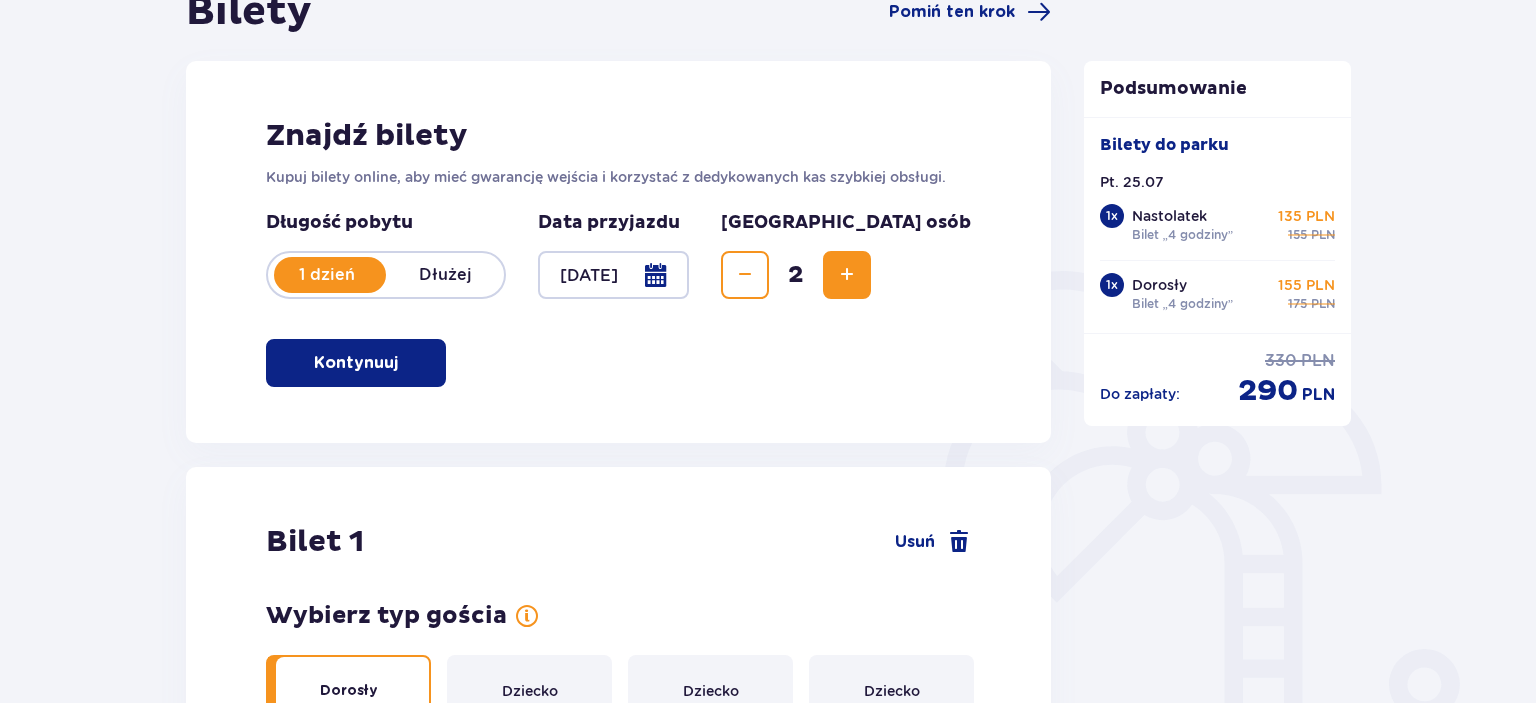 scroll, scrollTop: 0, scrollLeft: 0, axis: both 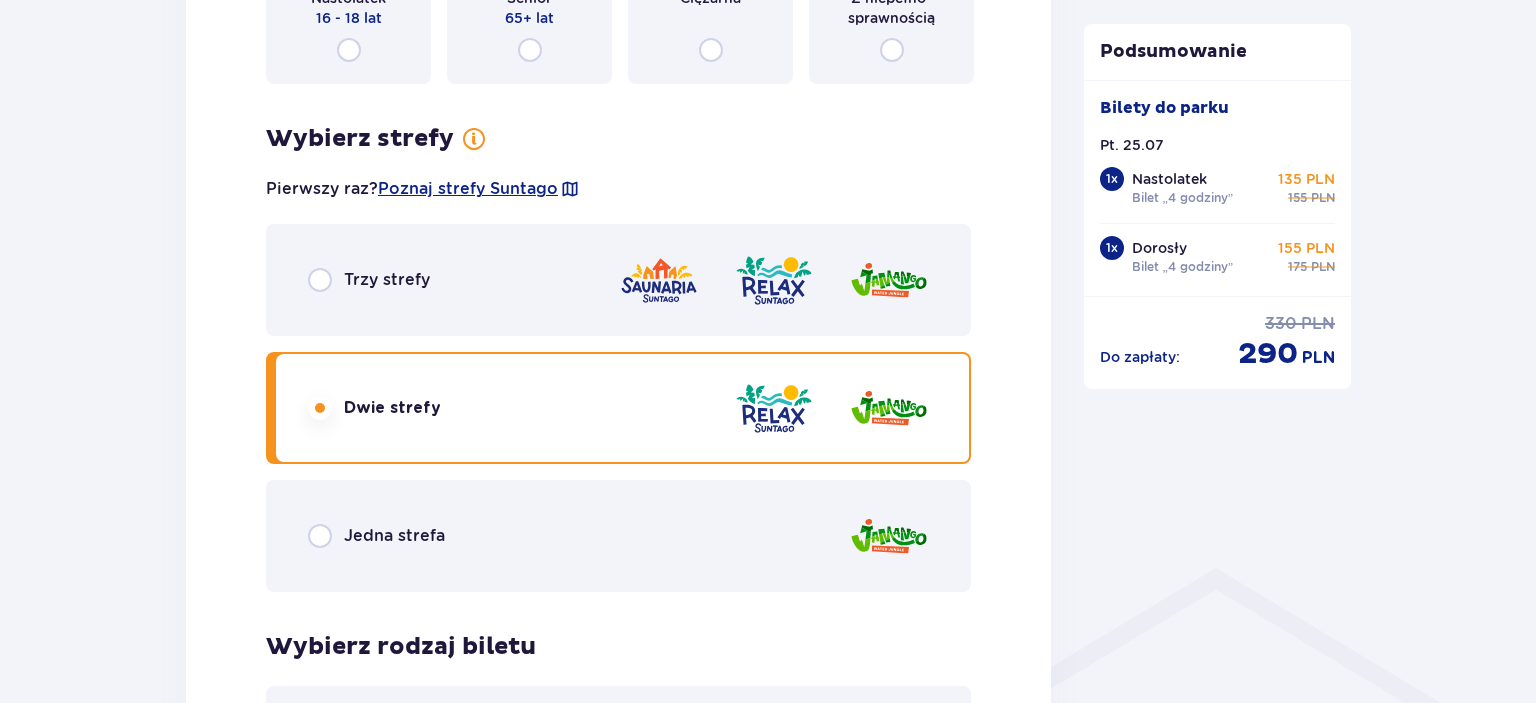 click on "Jedna strefa" at bounding box center [394, 536] 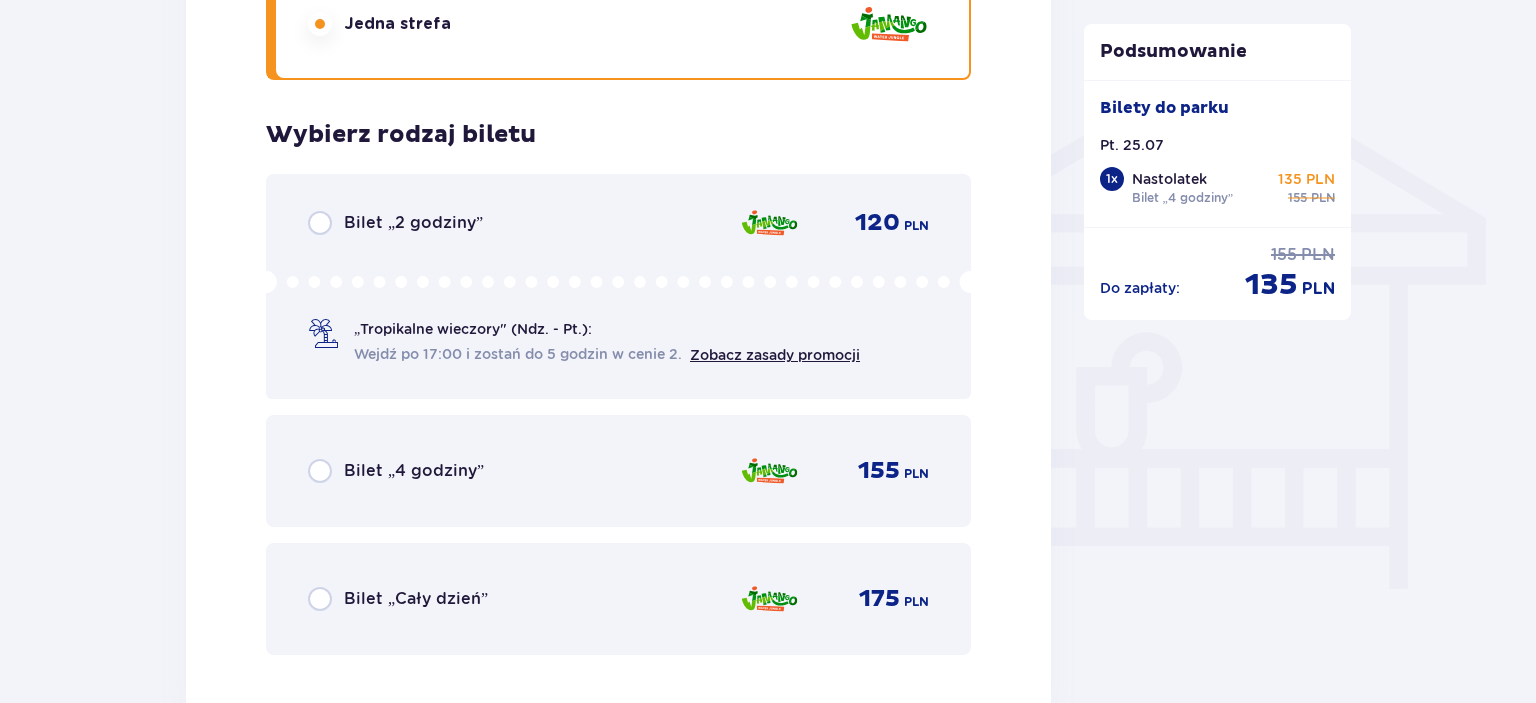 scroll, scrollTop: 1664, scrollLeft: 0, axis: vertical 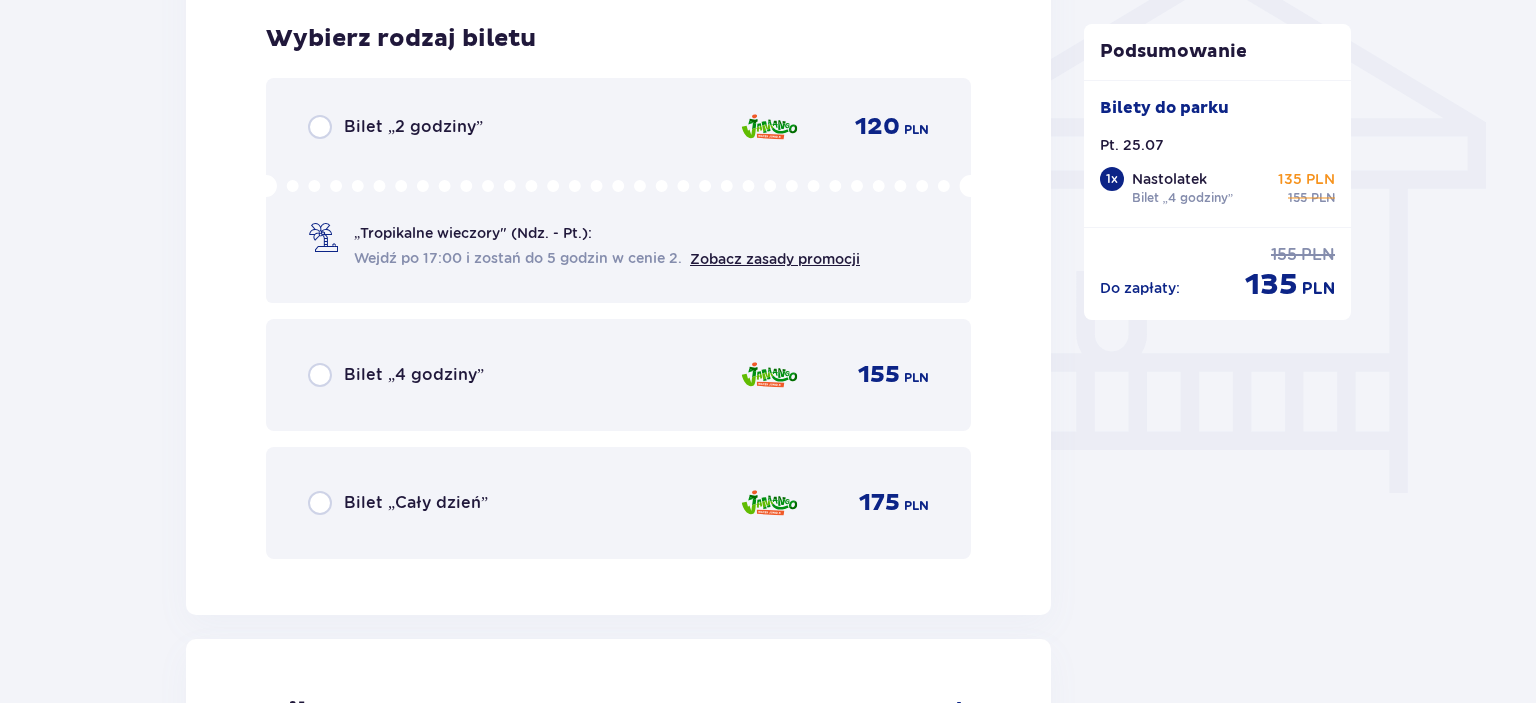 click on "Bilet „4 godziny”" at bounding box center [414, 375] 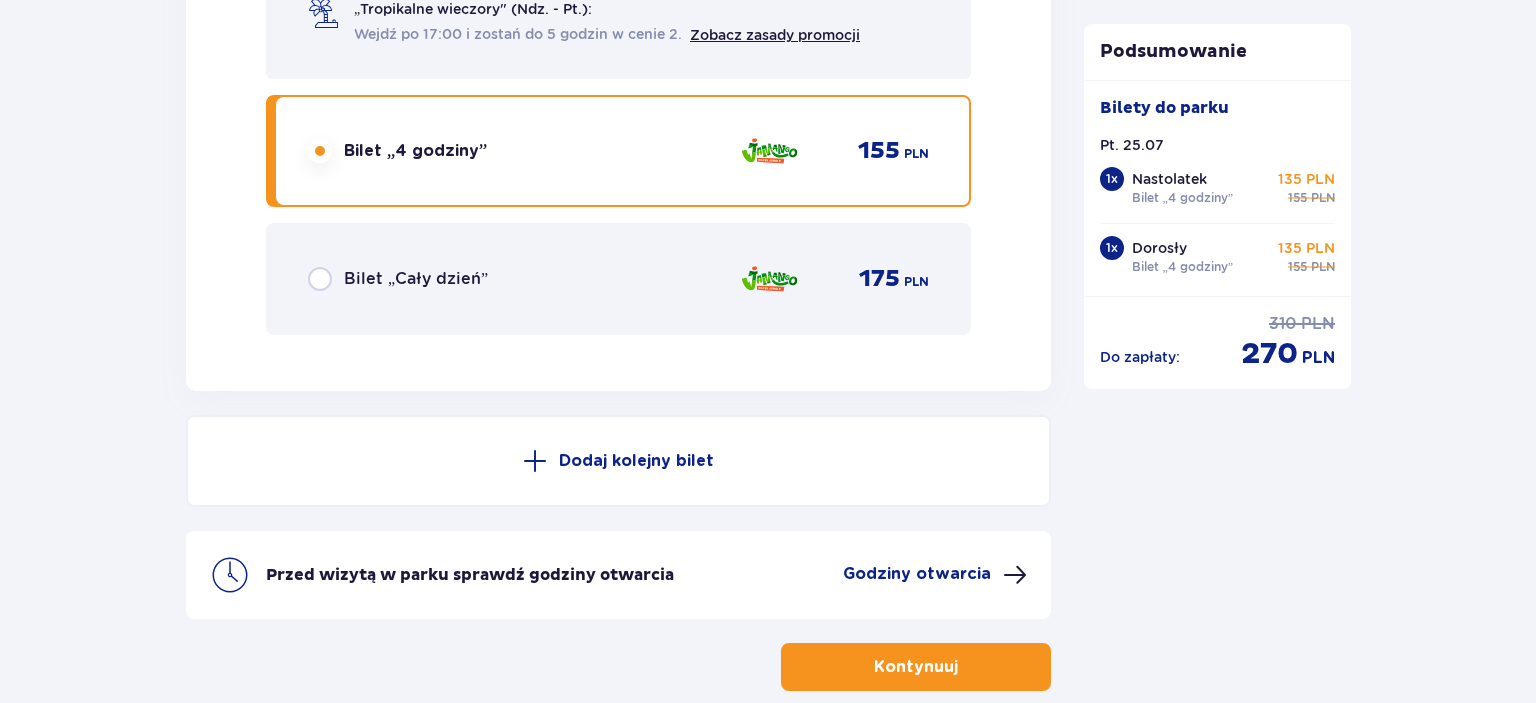 scroll, scrollTop: 3604, scrollLeft: 0, axis: vertical 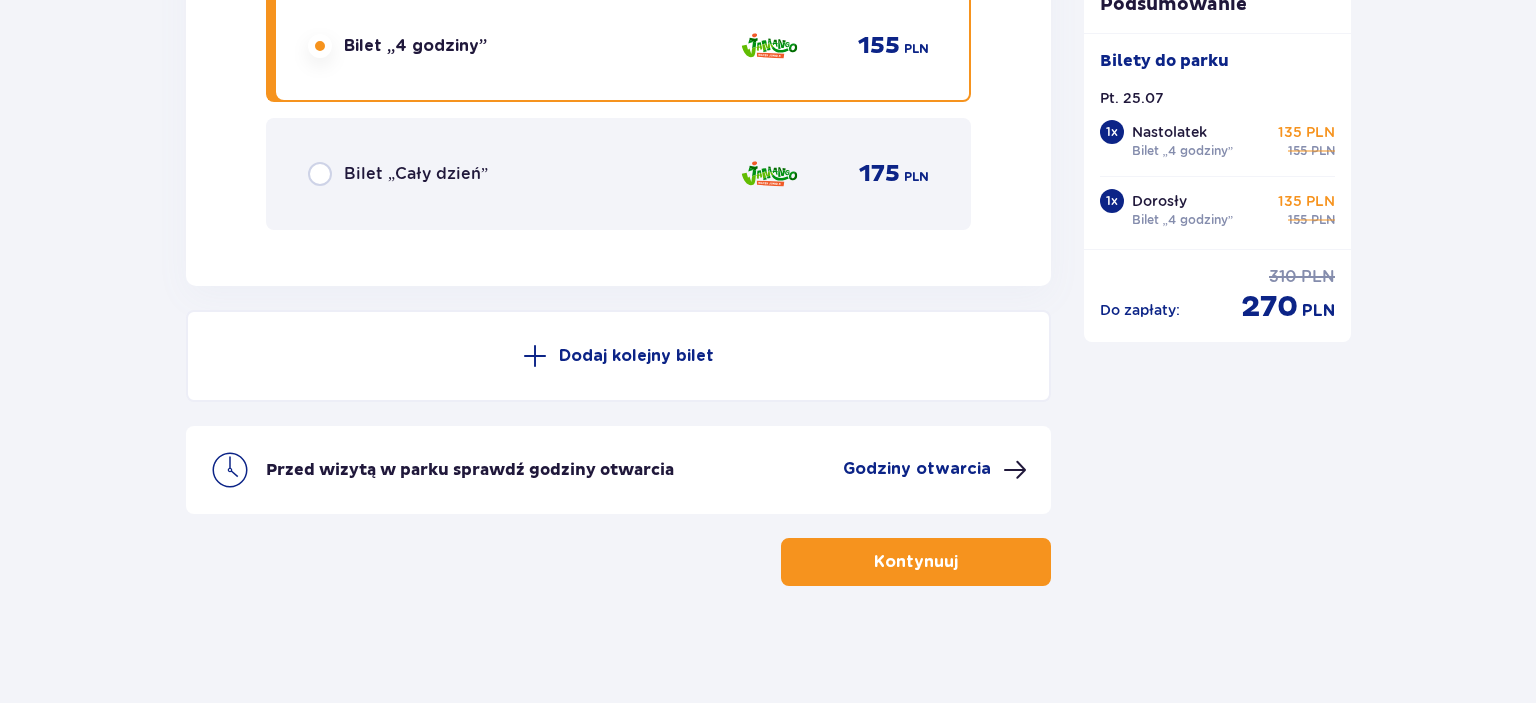 click on "Kontynuuj" at bounding box center (916, 562) 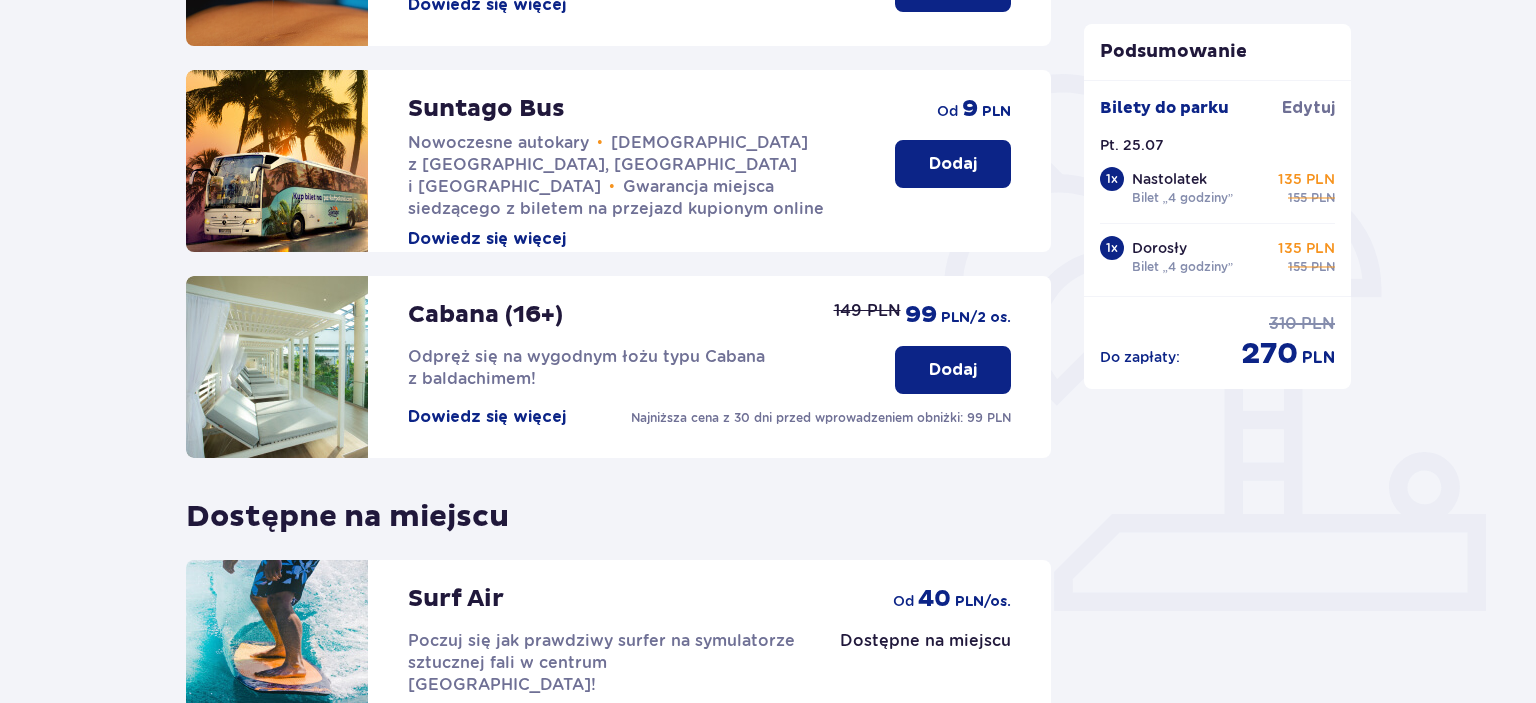 scroll, scrollTop: 633, scrollLeft: 0, axis: vertical 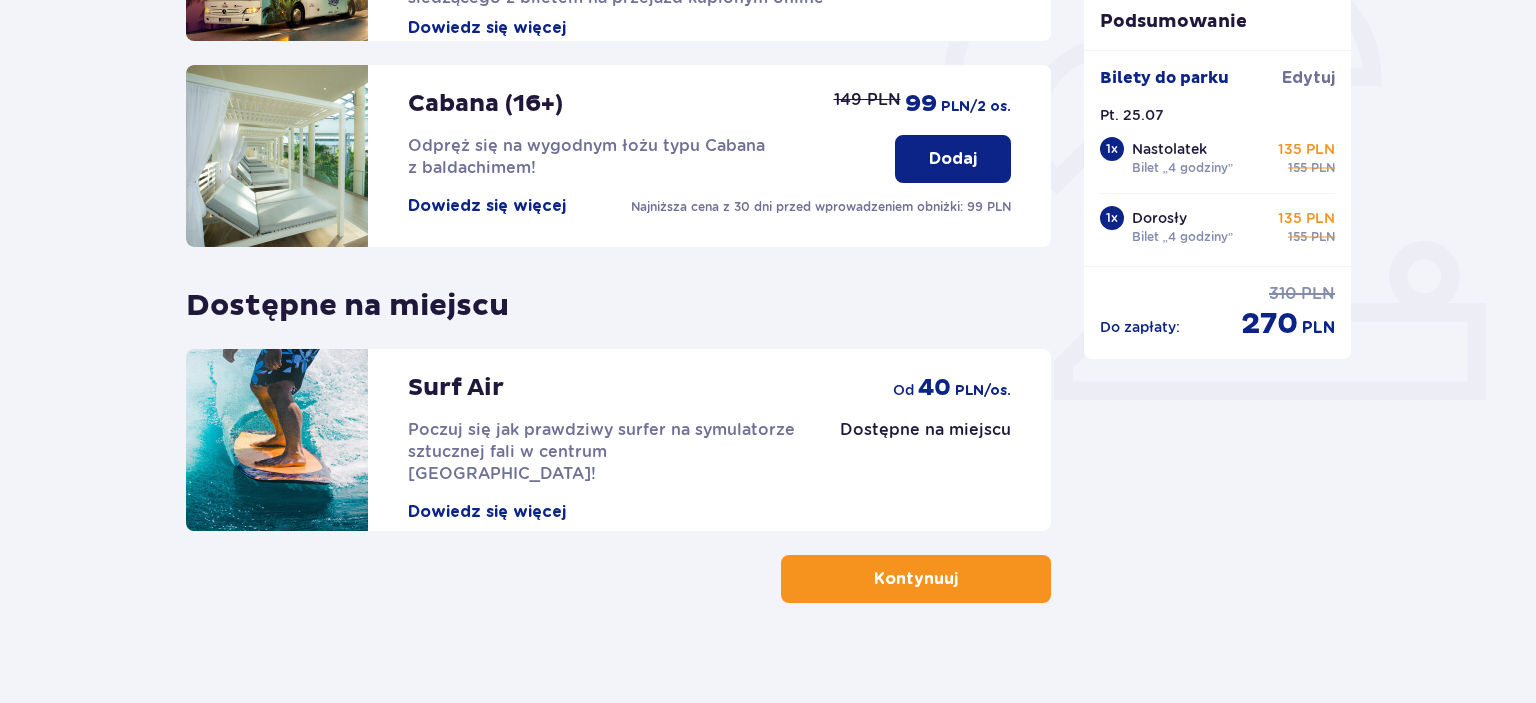 click on "Kontynuuj" at bounding box center [916, 579] 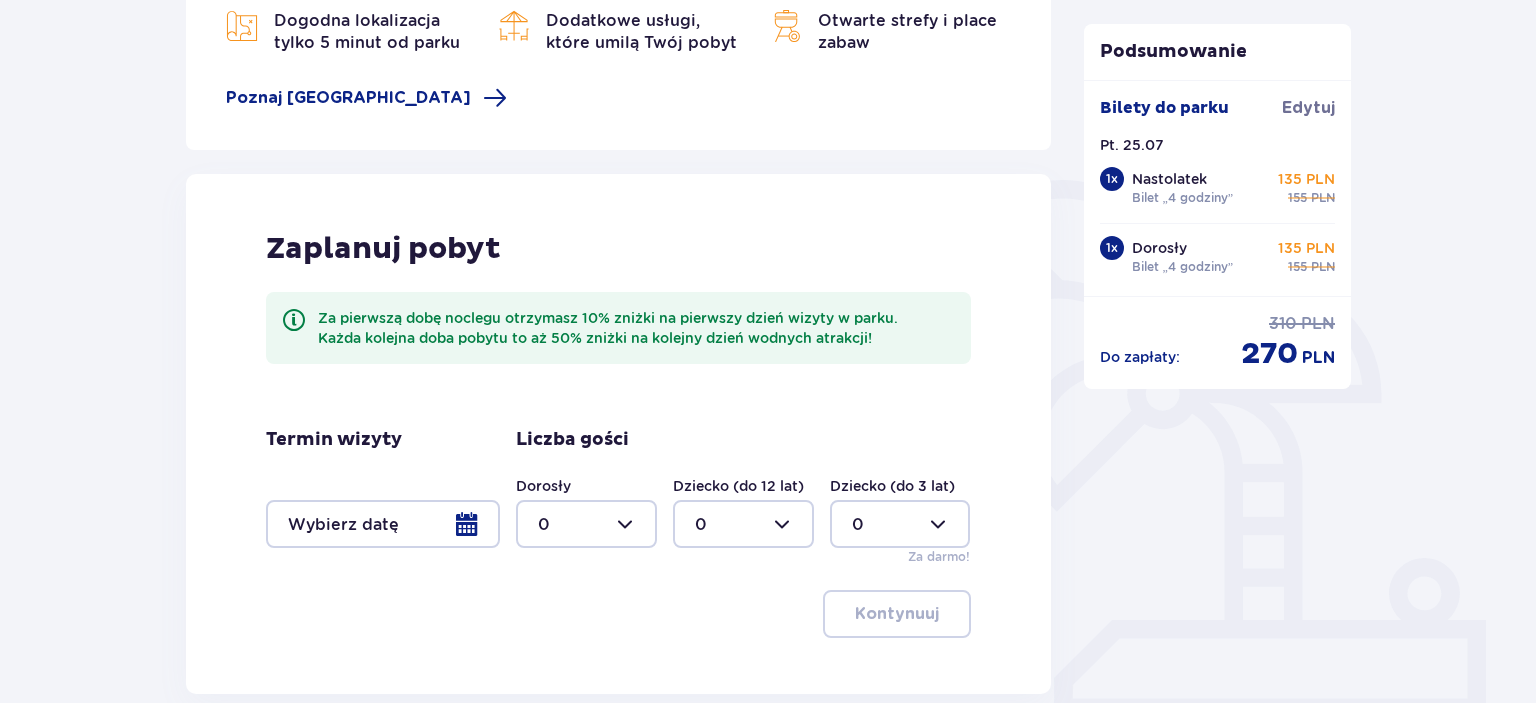 scroll, scrollTop: 422, scrollLeft: 0, axis: vertical 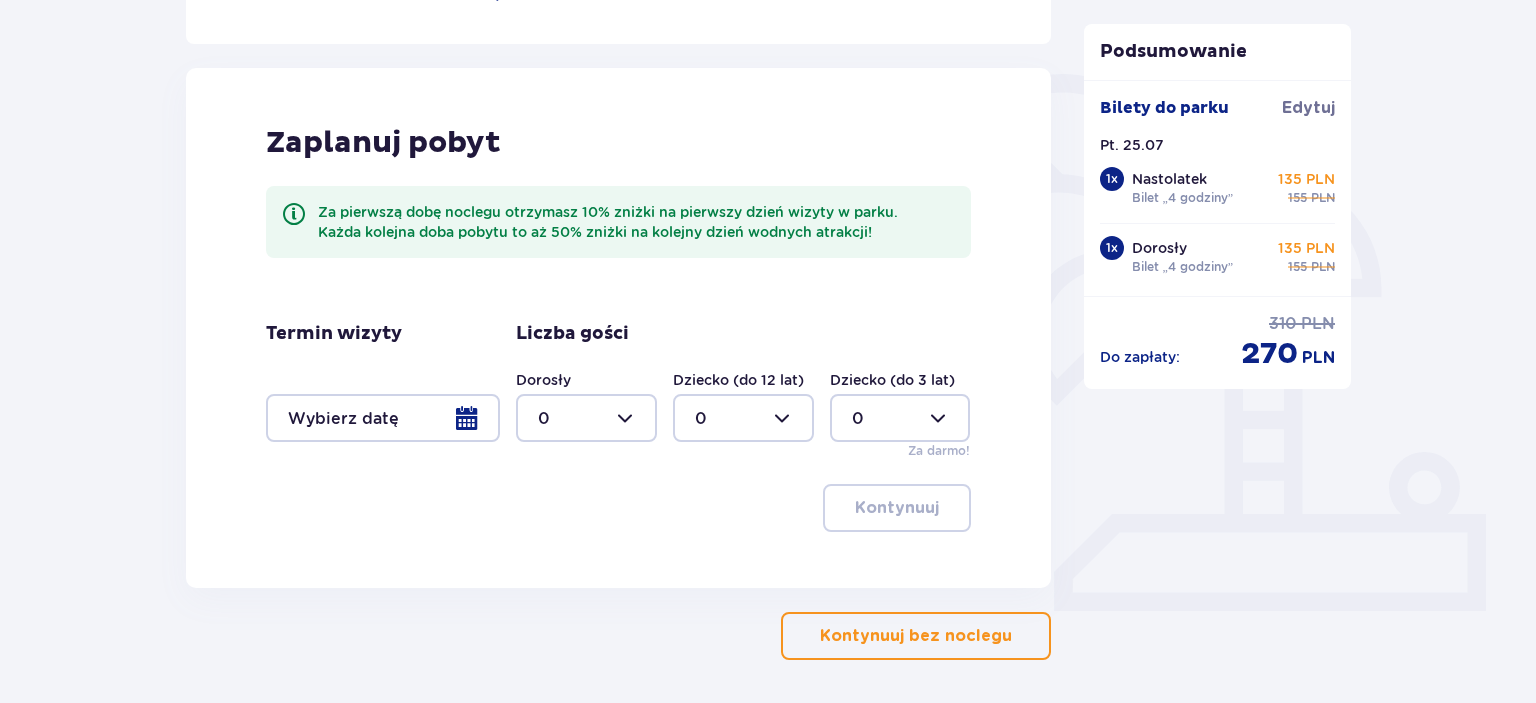 click at bounding box center [383, 418] 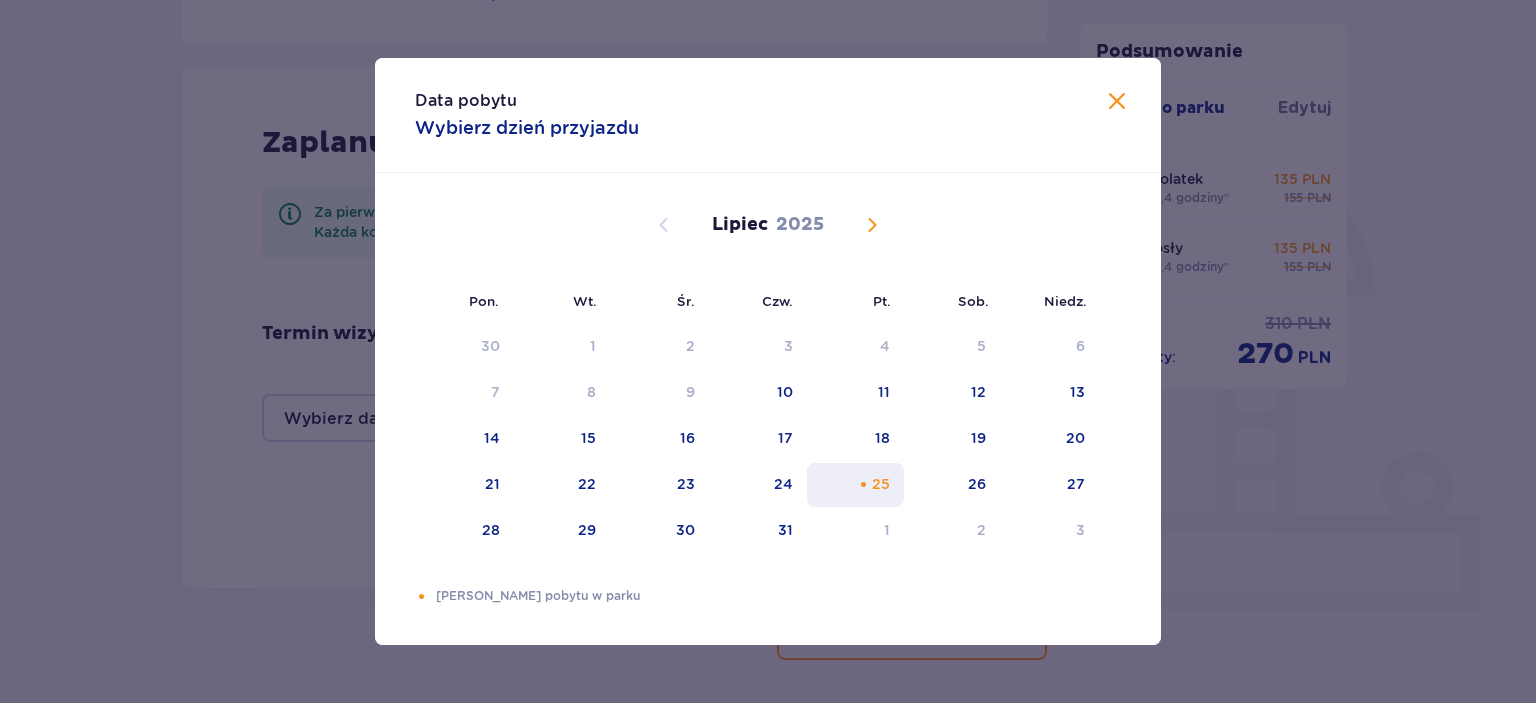 click on "25" at bounding box center (855, 485) 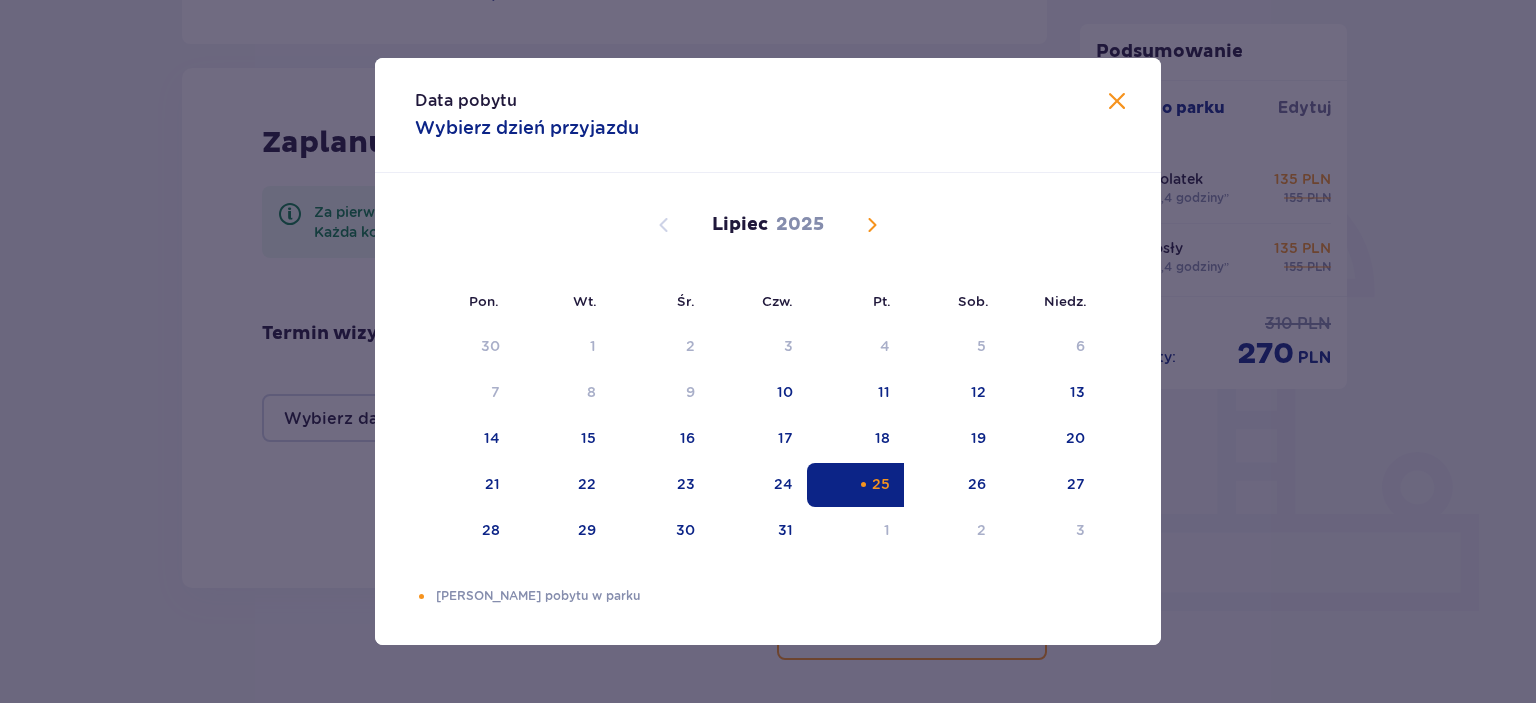 click at bounding box center [1117, 102] 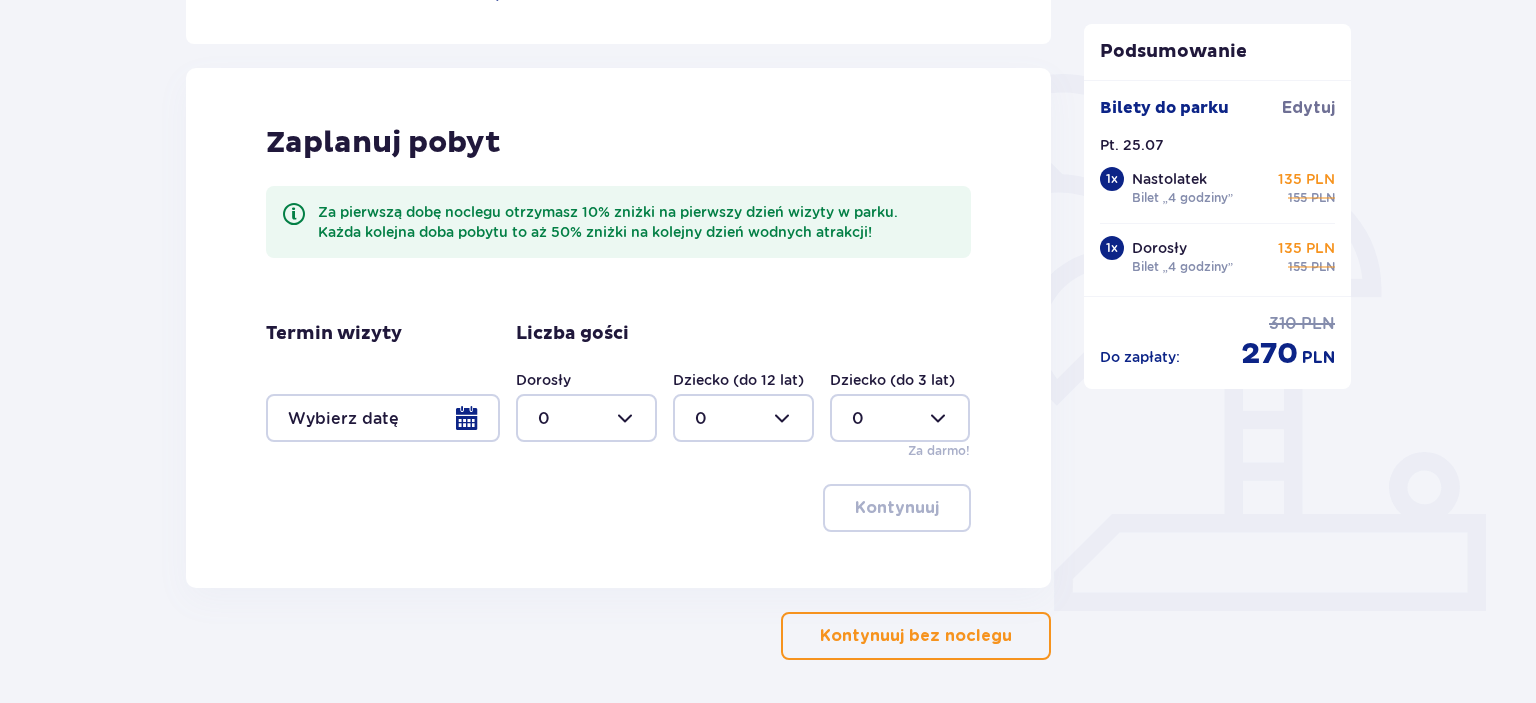 click on "Kontynuuj bez noclegu" at bounding box center (916, 636) 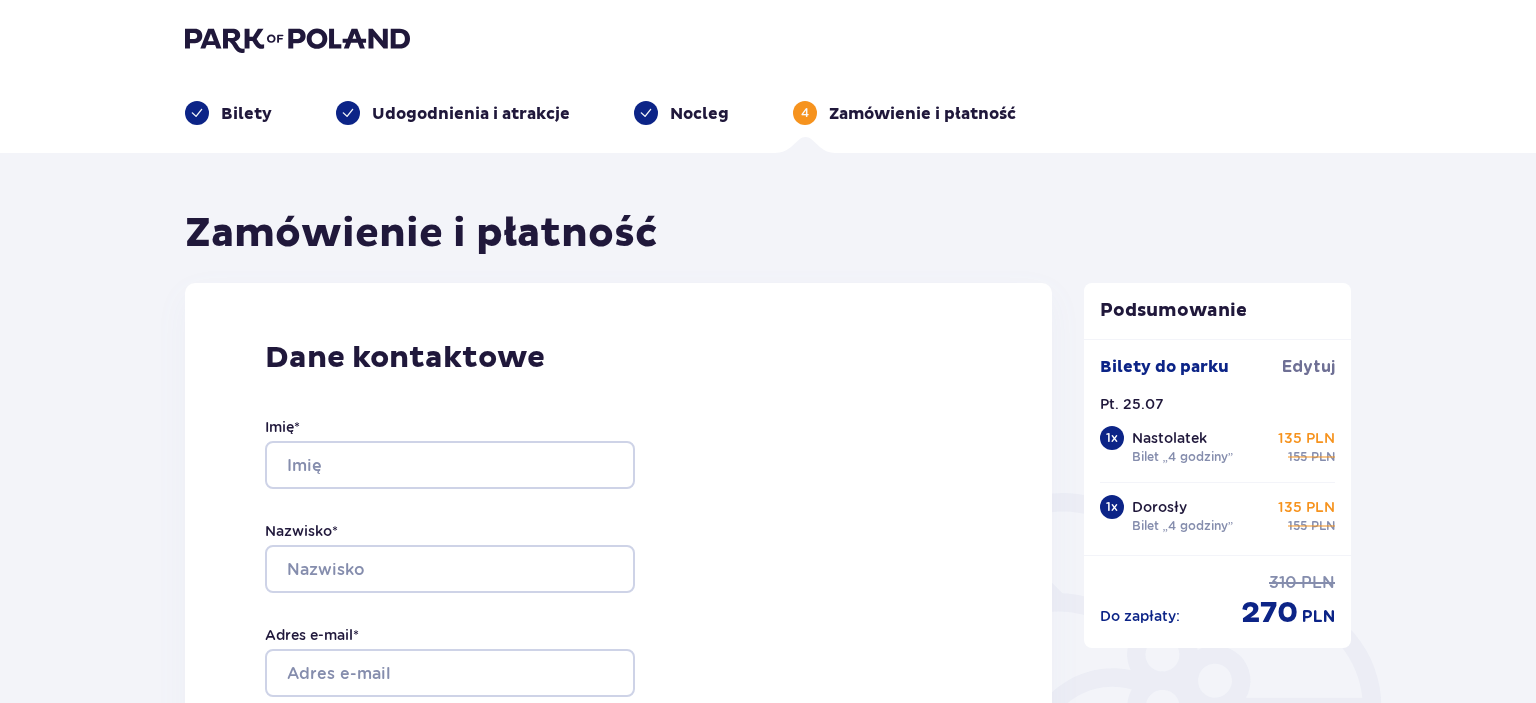 scroll, scrollTop: 0, scrollLeft: 0, axis: both 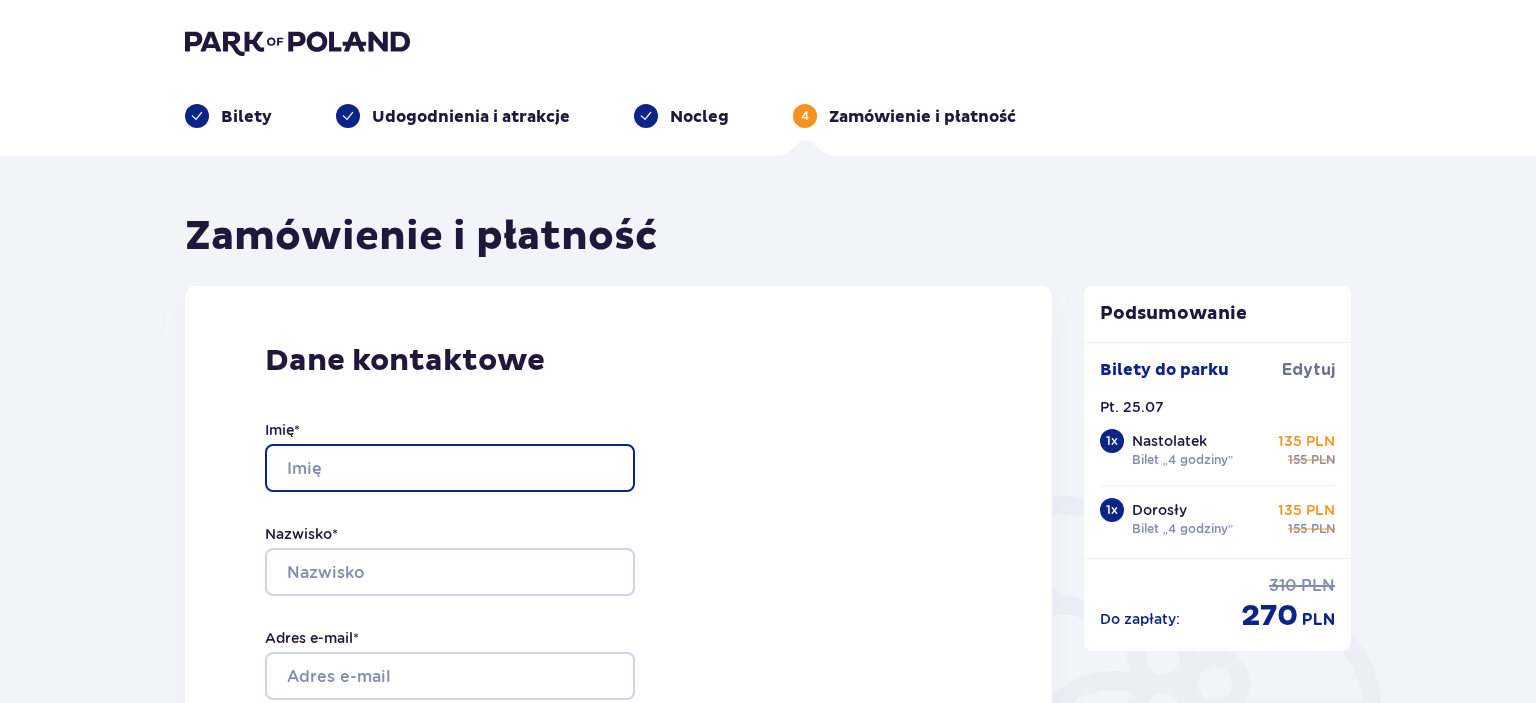 click on "Imię *" at bounding box center [450, 468] 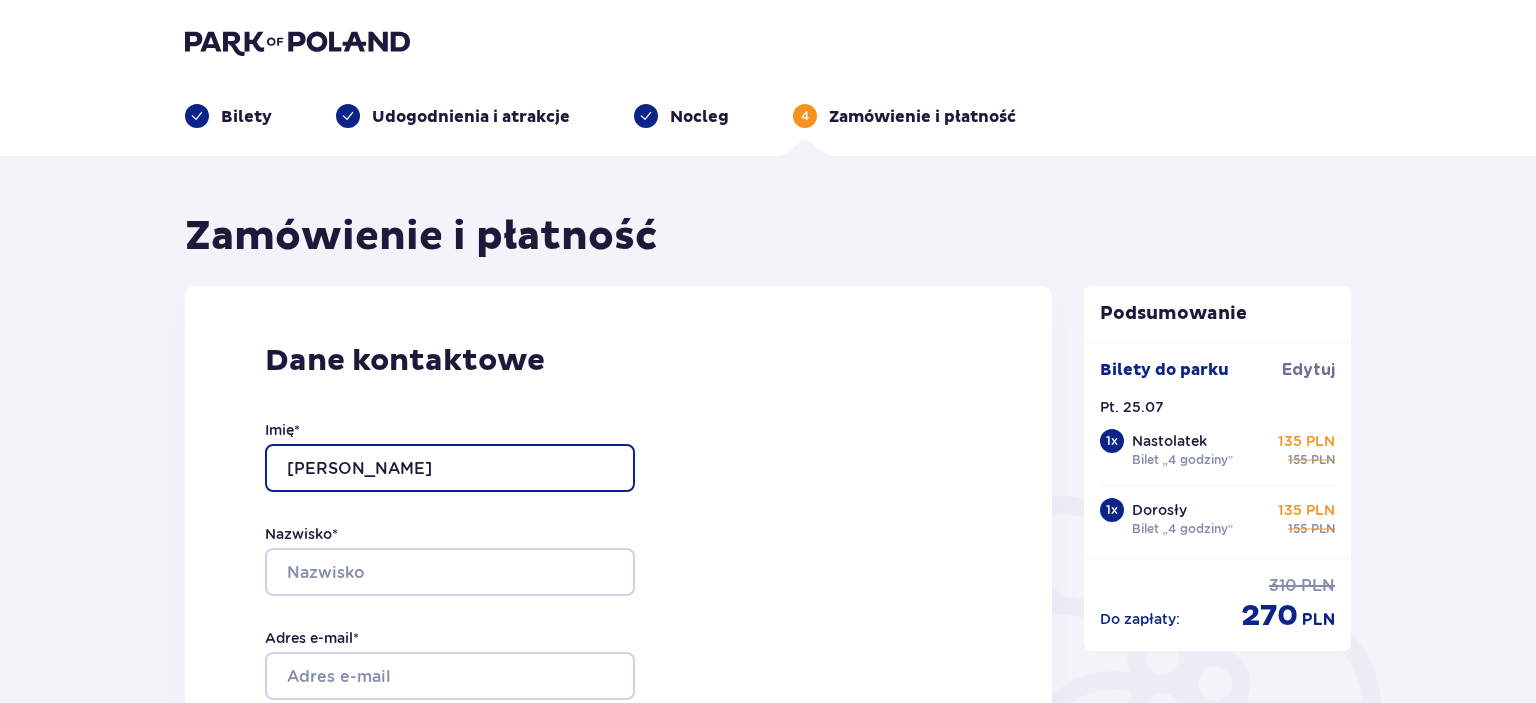 type on "[PERSON_NAME]" 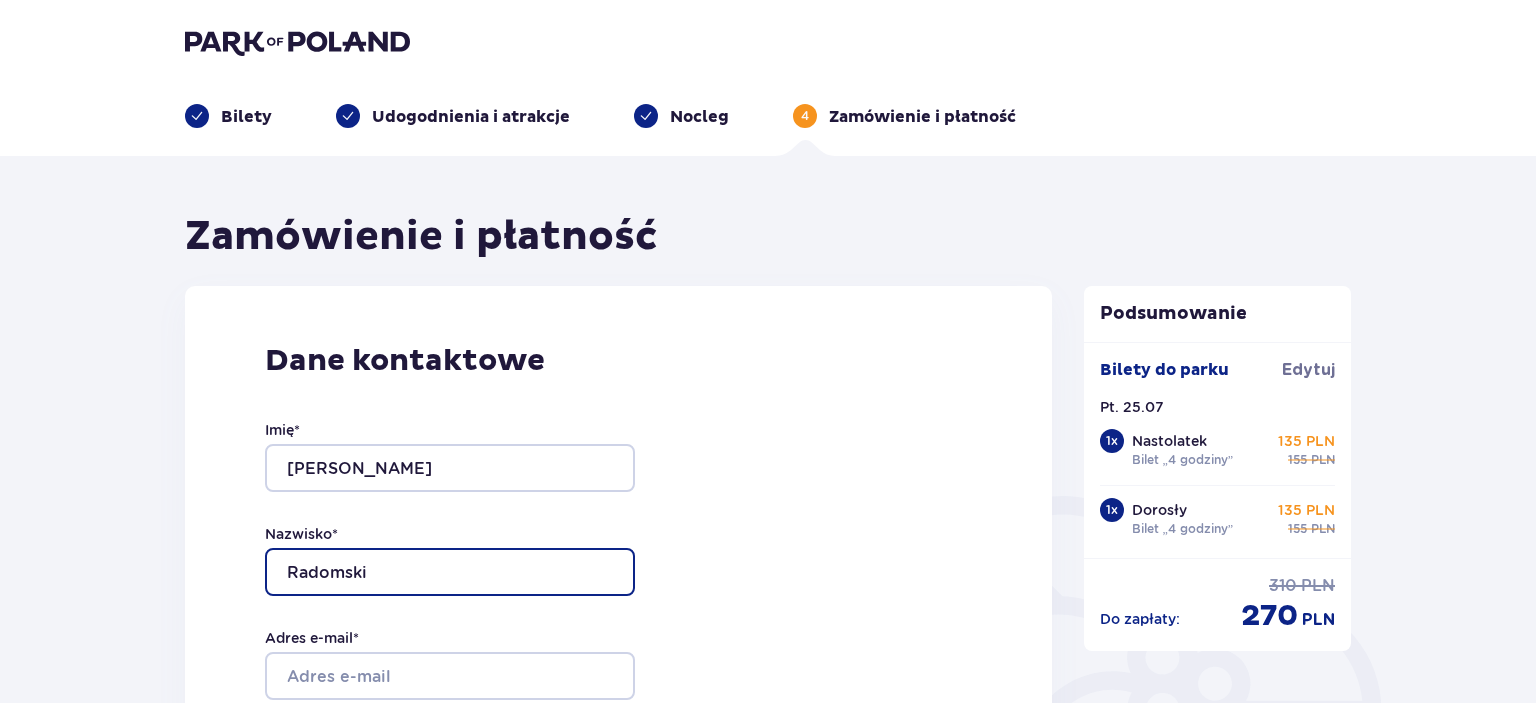 type on "Radomski" 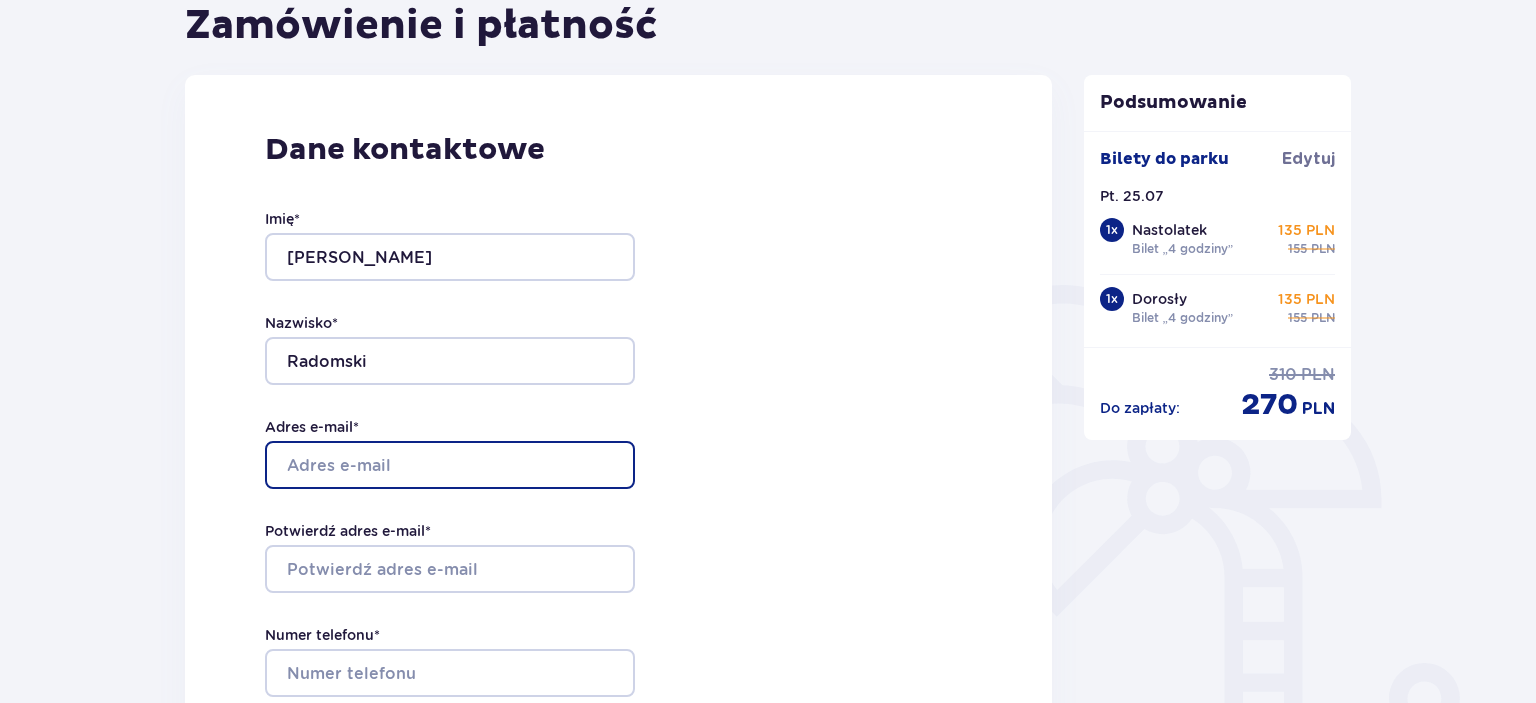 scroll, scrollTop: 422, scrollLeft: 0, axis: vertical 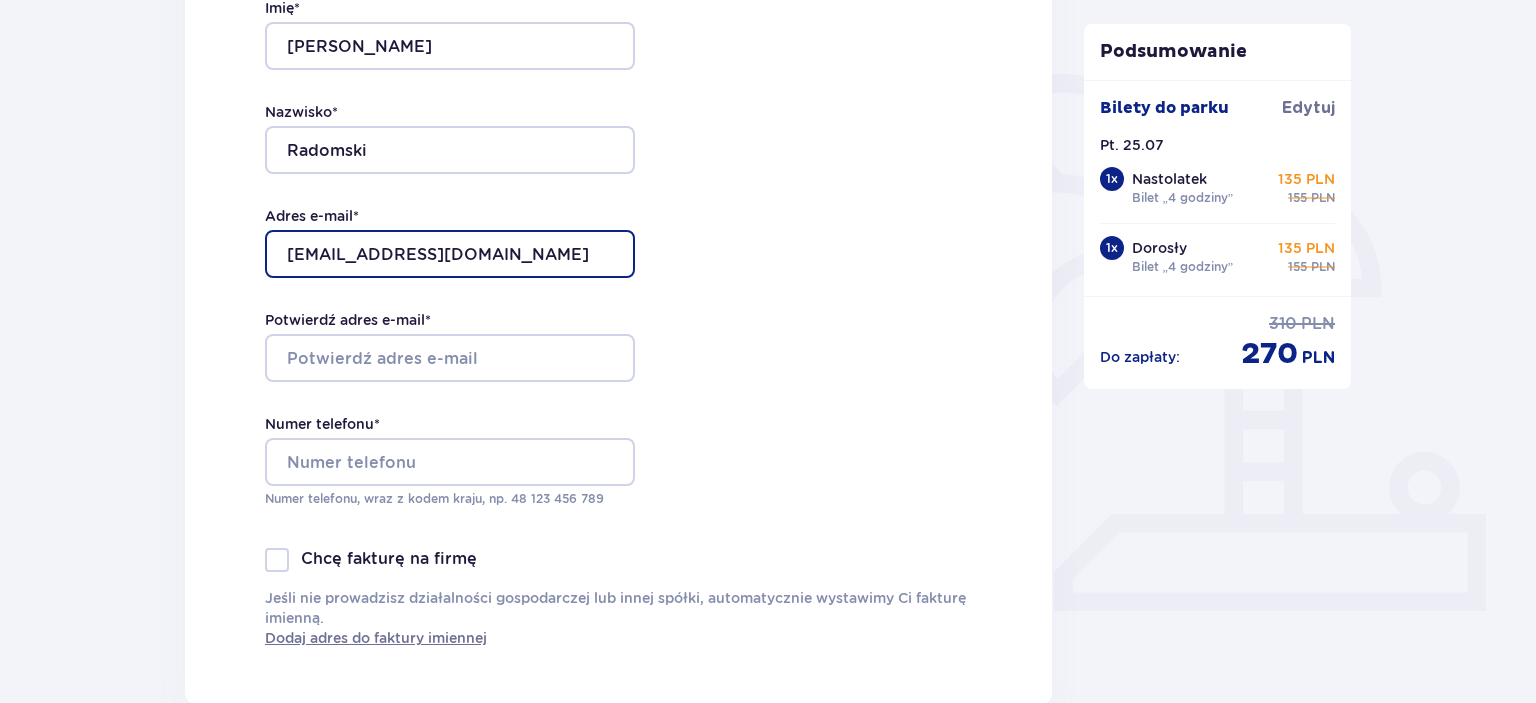 type on "[EMAIL_ADDRESS][DOMAIN_NAME]" 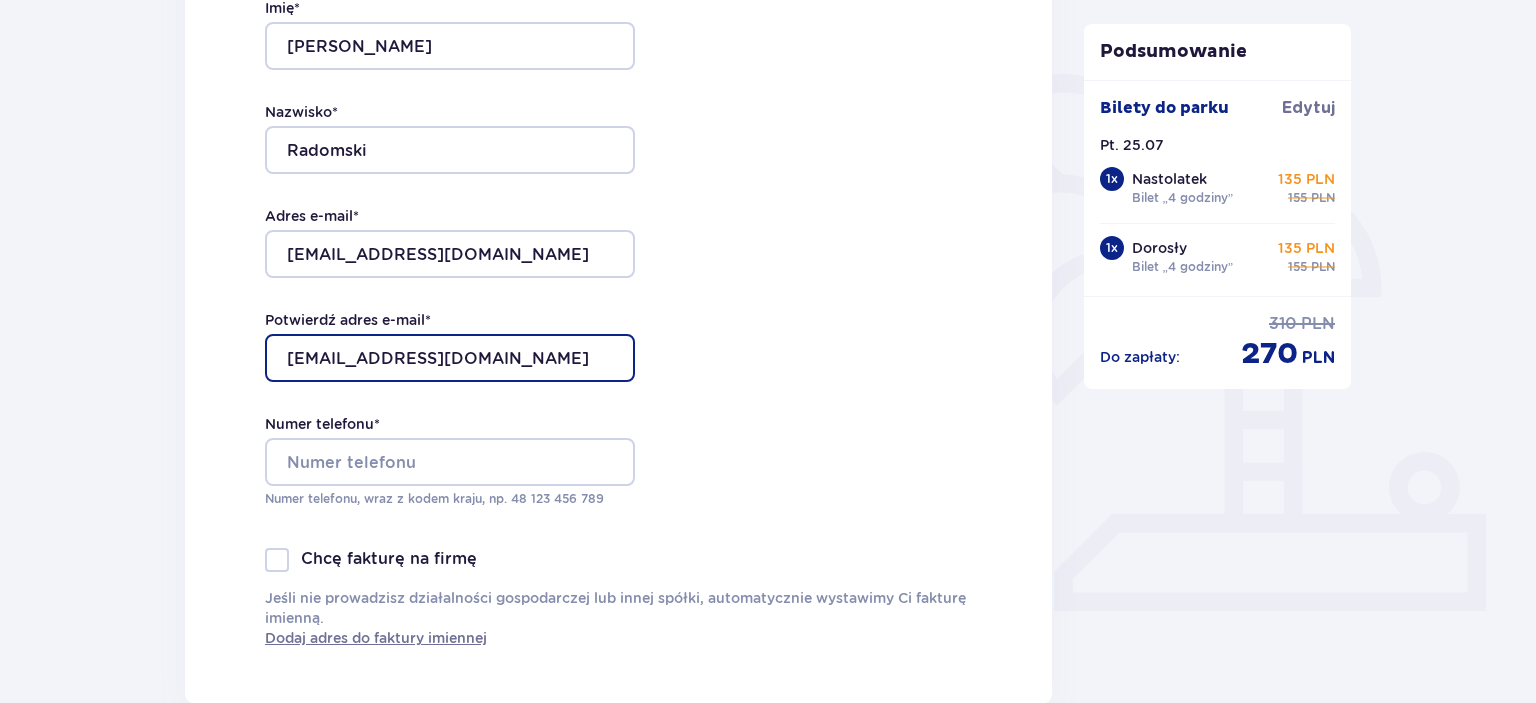 type on "[EMAIL_ADDRESS][DOMAIN_NAME]" 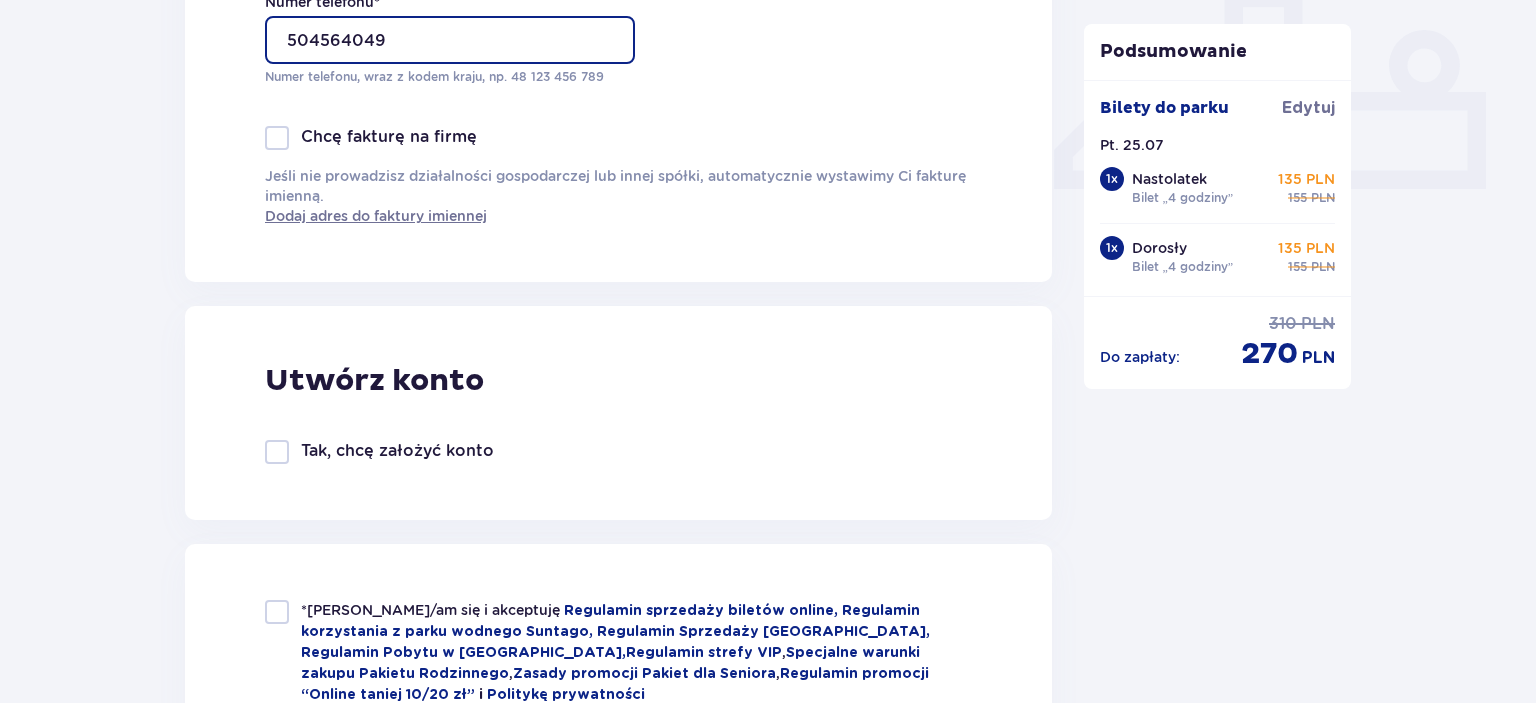 scroll, scrollTop: 1161, scrollLeft: 0, axis: vertical 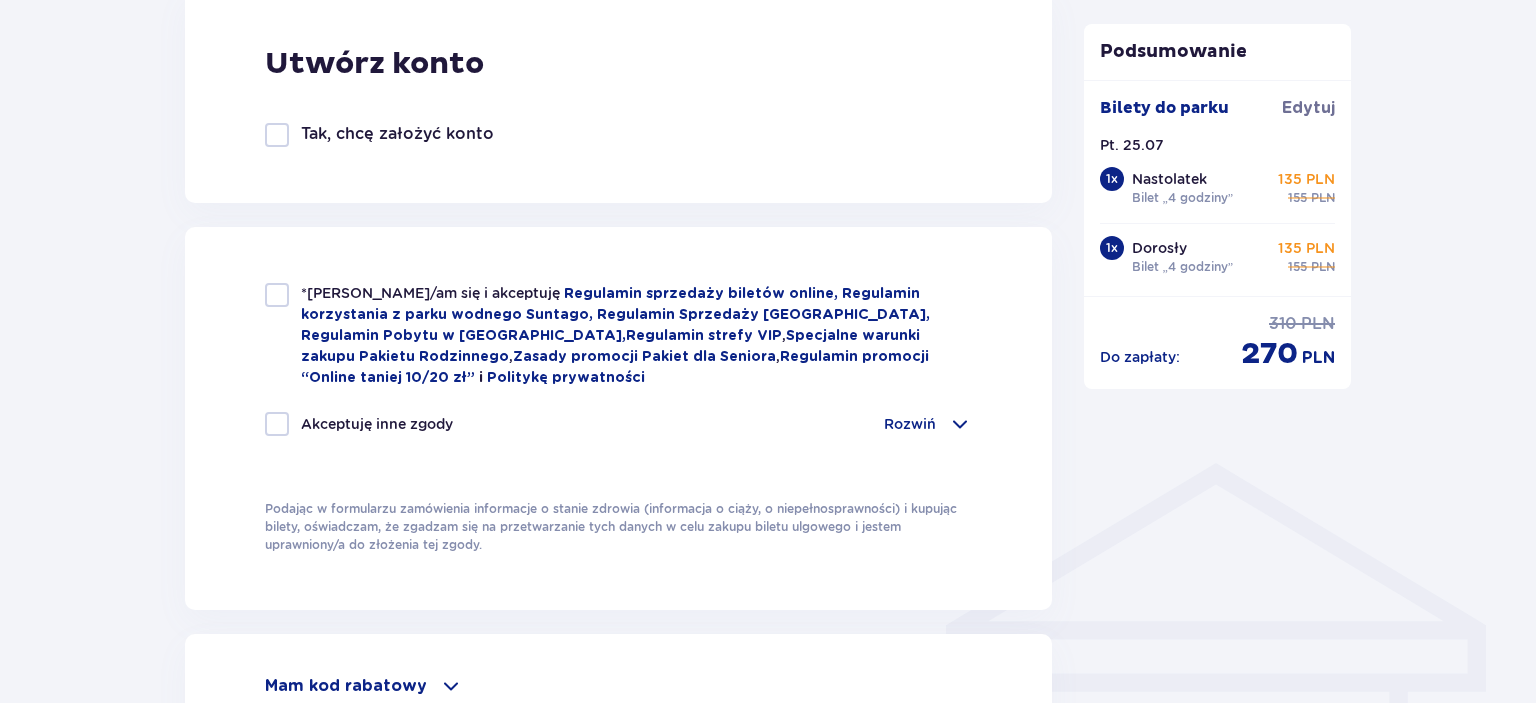 type on "504564049" 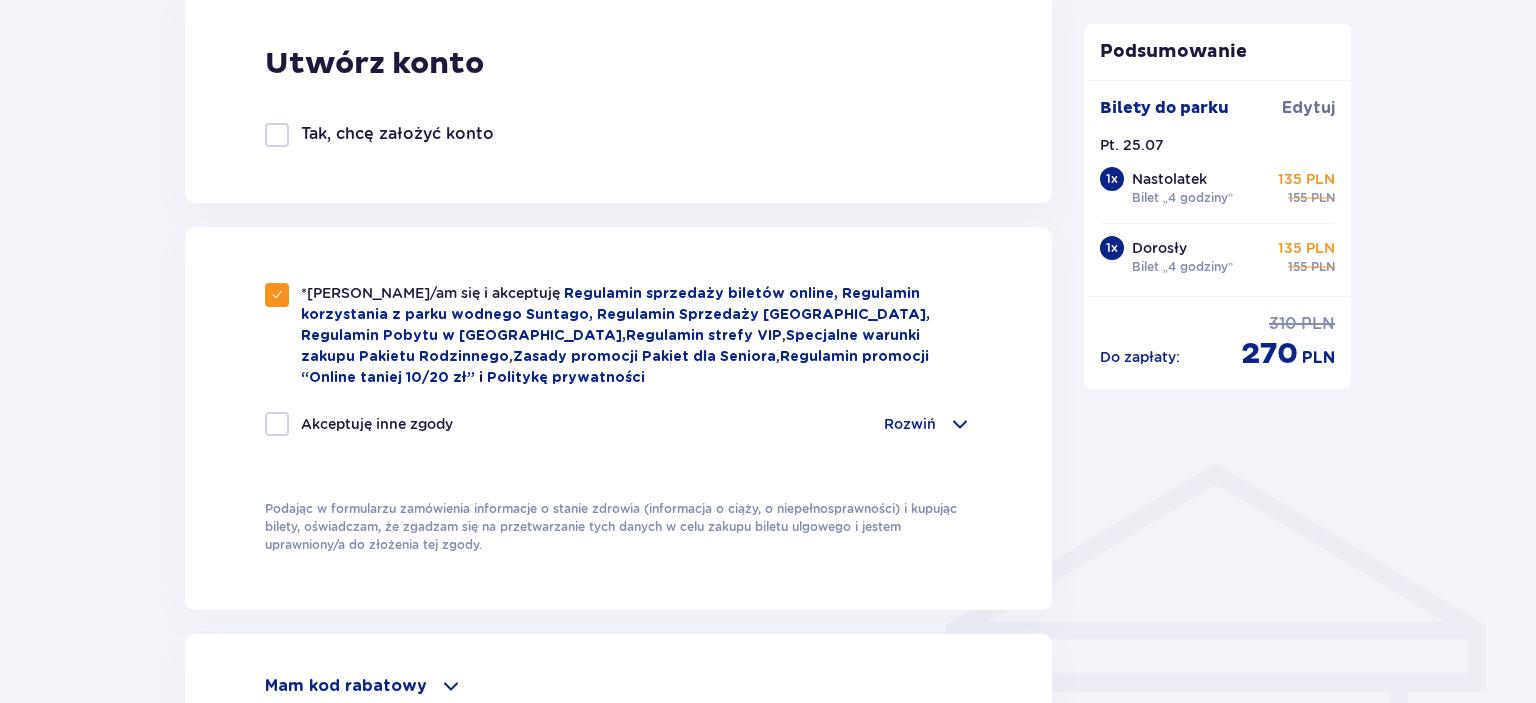 checkbox on "true" 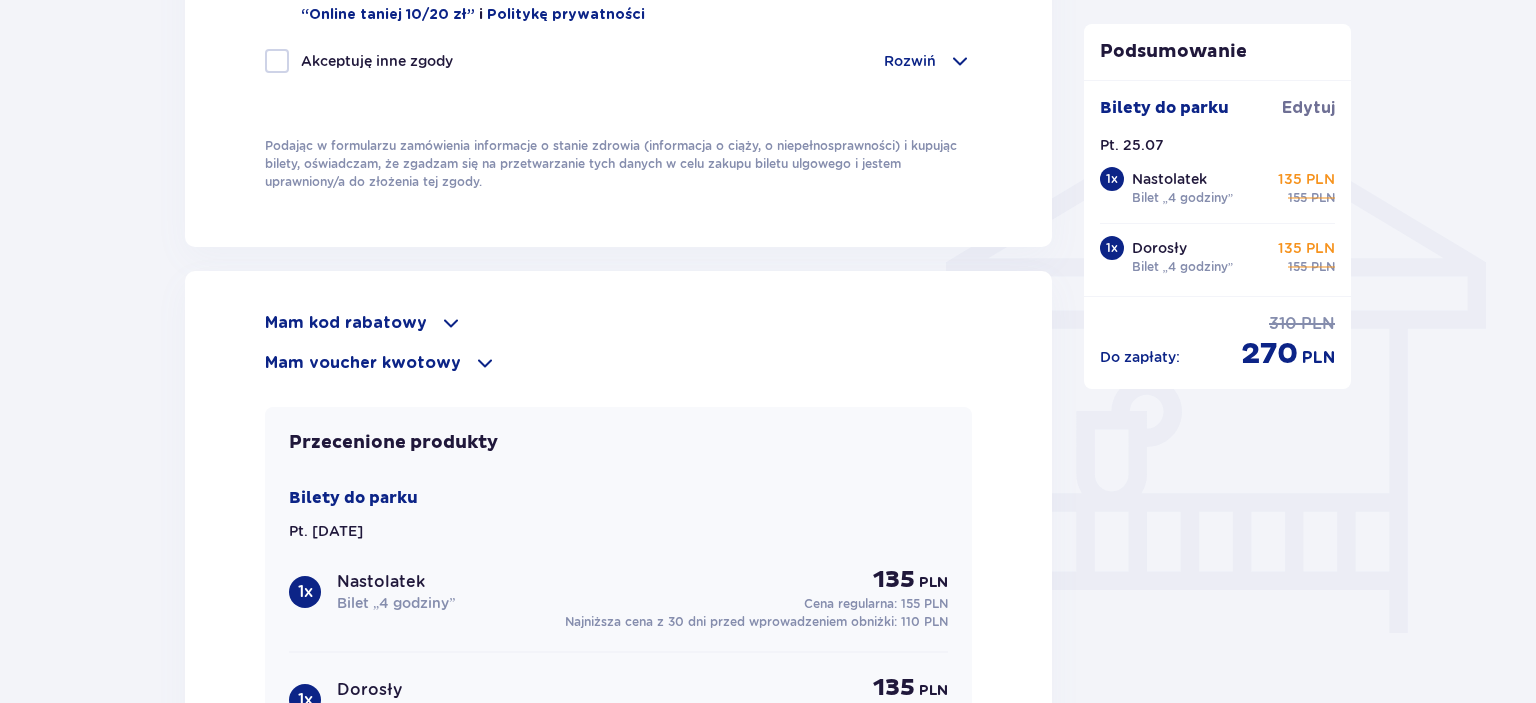 scroll, scrollTop: 2052, scrollLeft: 0, axis: vertical 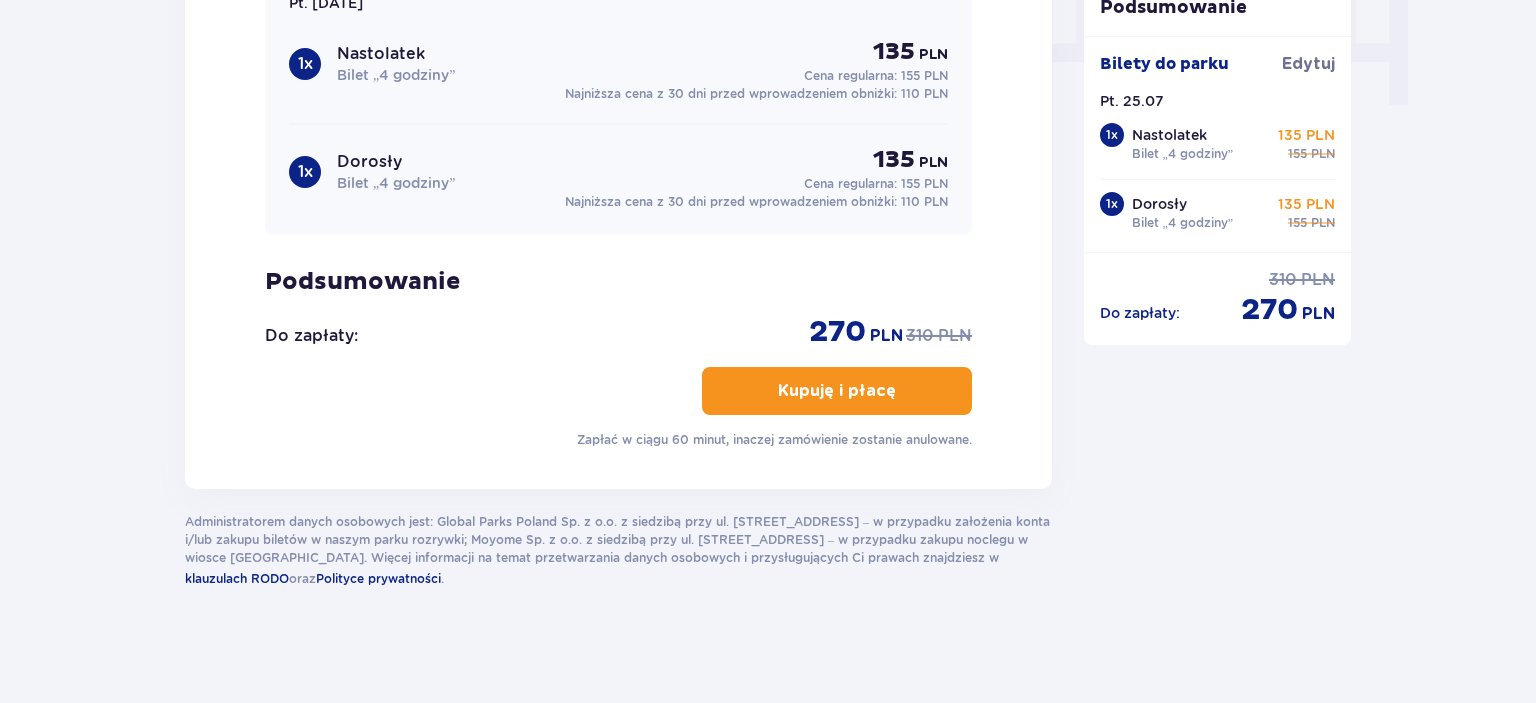 click on "Kupuję i płacę" at bounding box center (837, 391) 